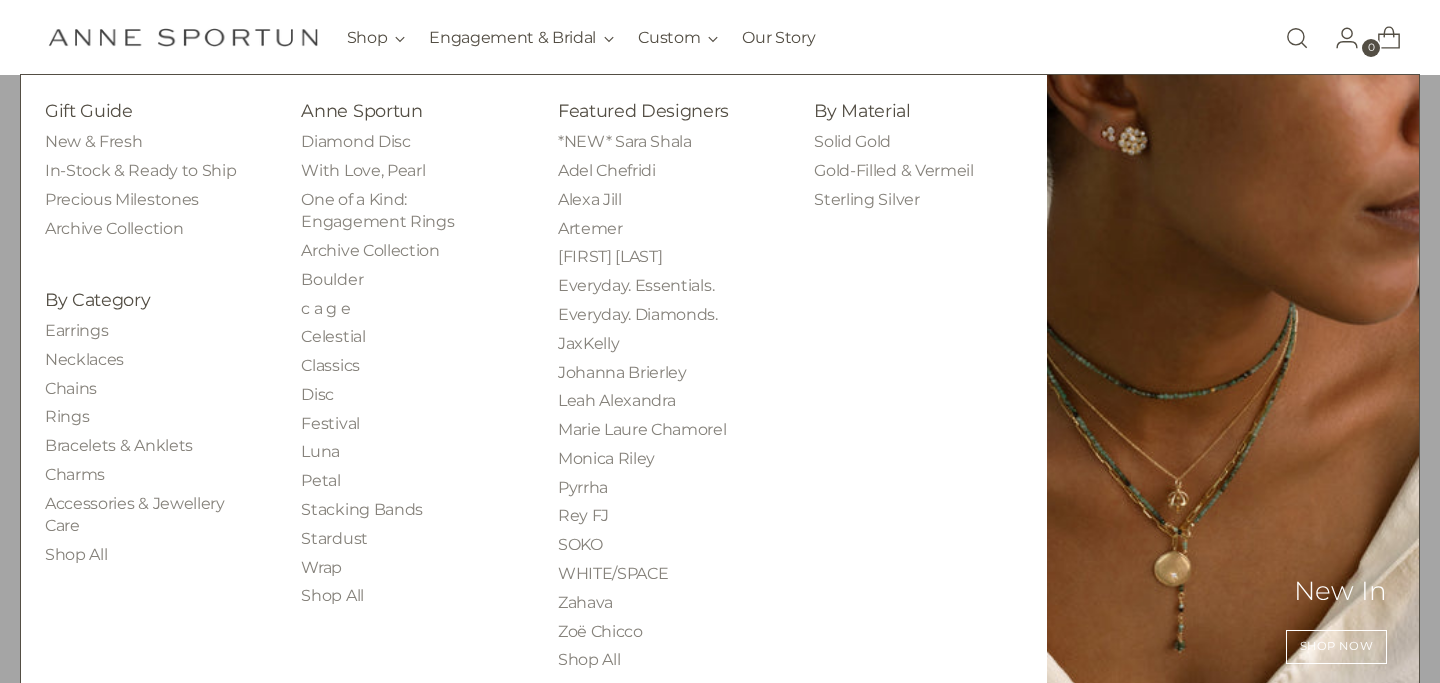 scroll, scrollTop: 60, scrollLeft: 0, axis: vertical 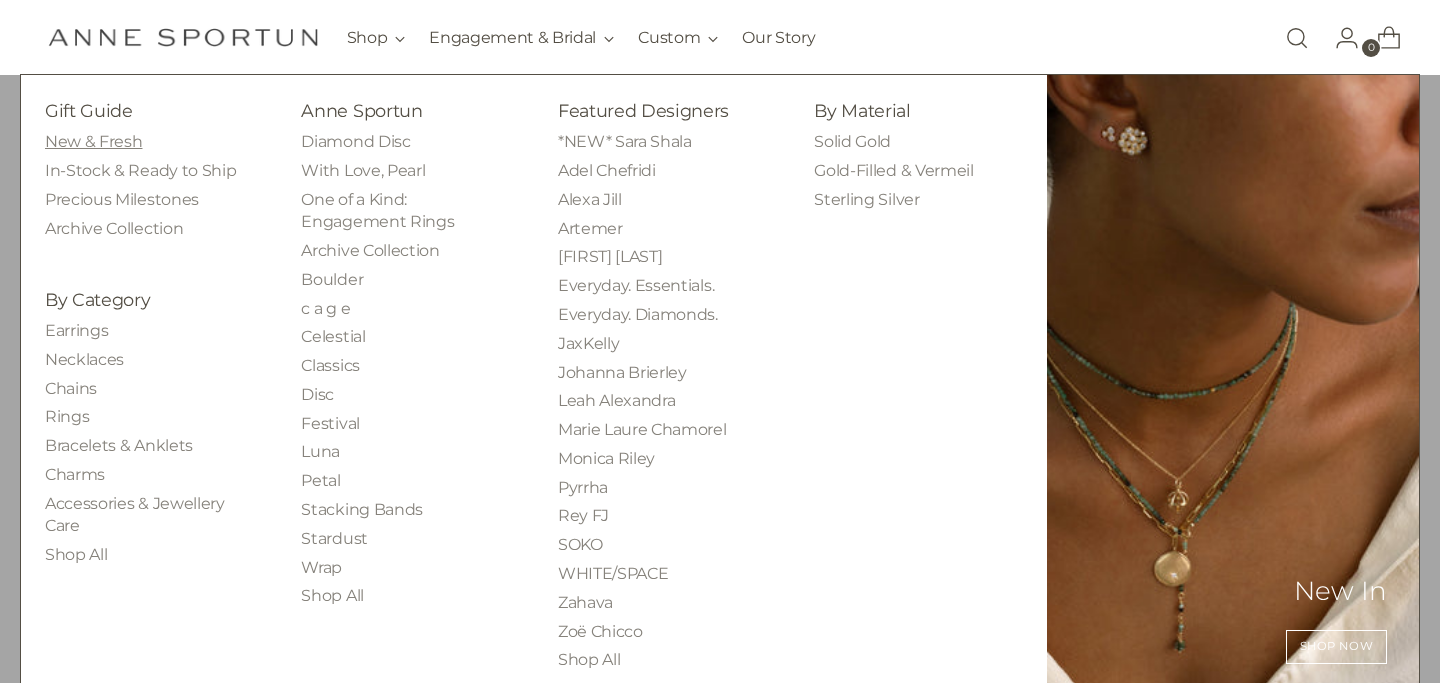 click on "New & Fresh" at bounding box center (93, 141) 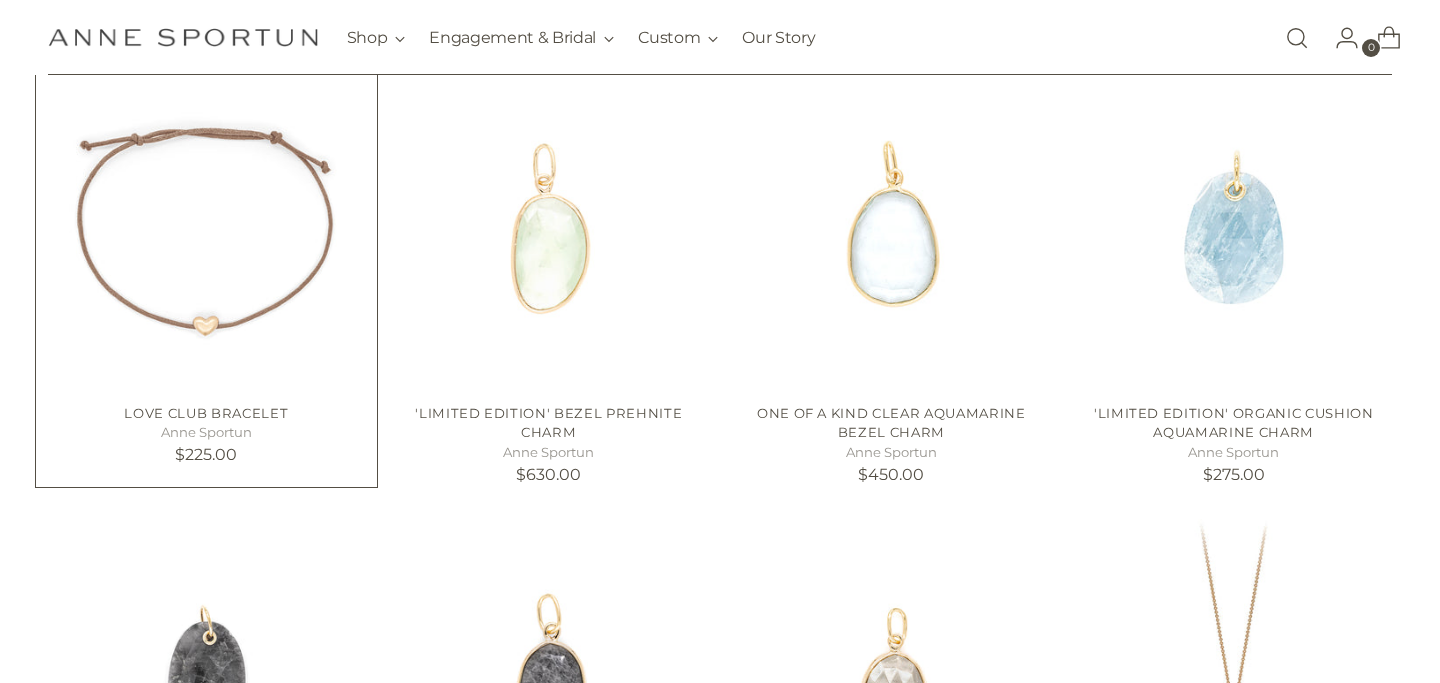 scroll, scrollTop: 406, scrollLeft: 0, axis: vertical 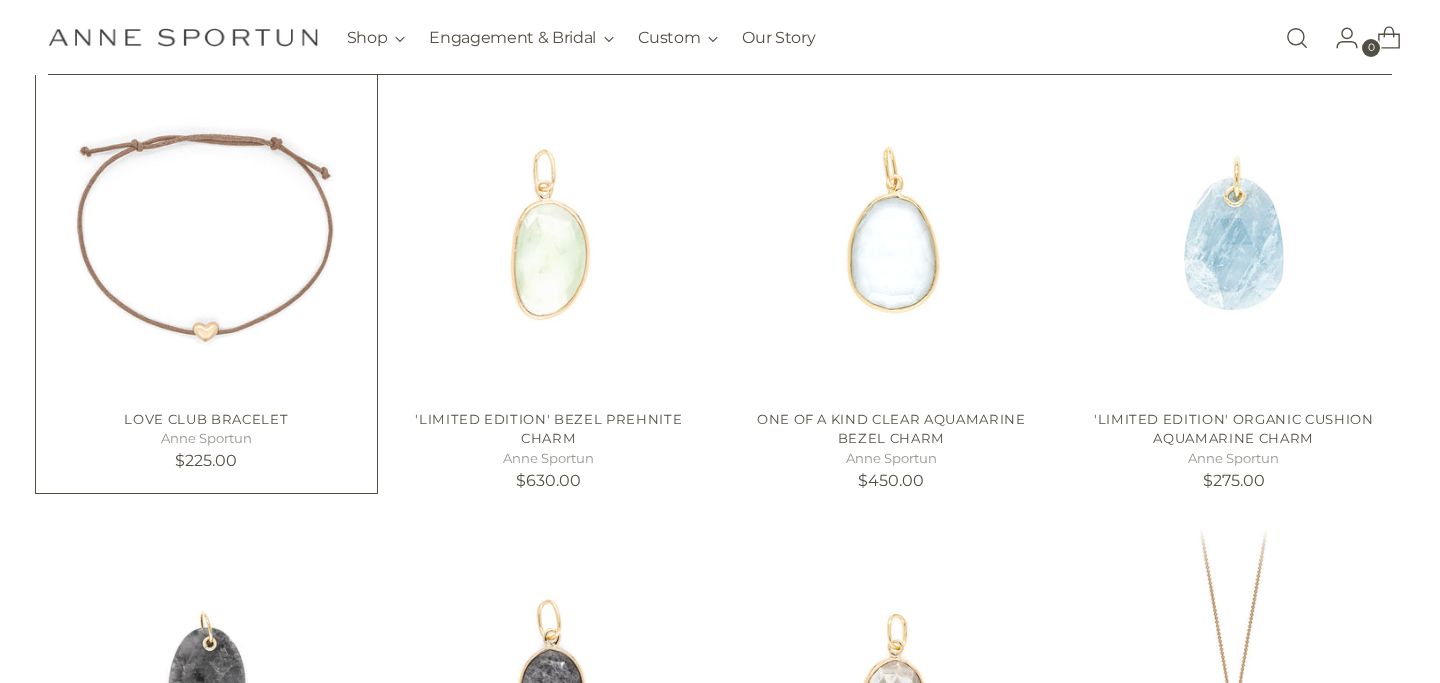 click at bounding box center (0, 0) 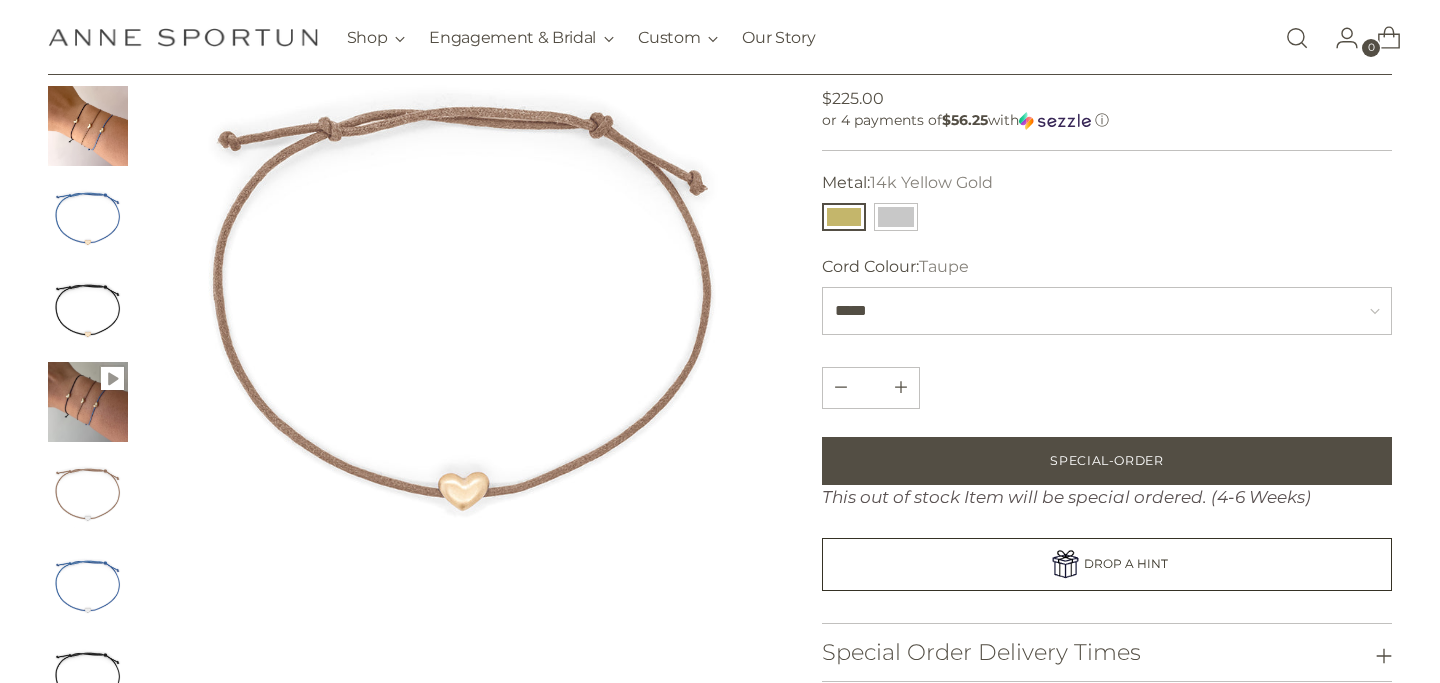 scroll, scrollTop: 34, scrollLeft: 0, axis: vertical 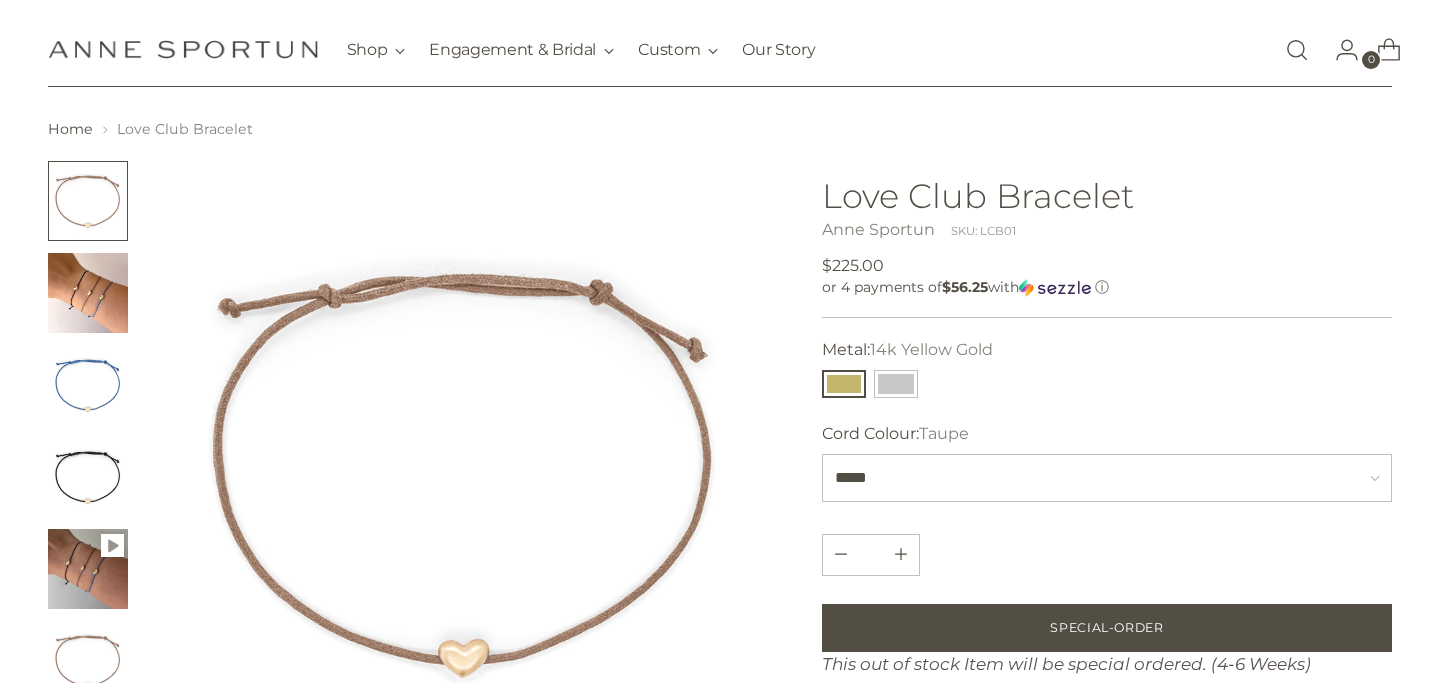 click at bounding box center [88, 293] 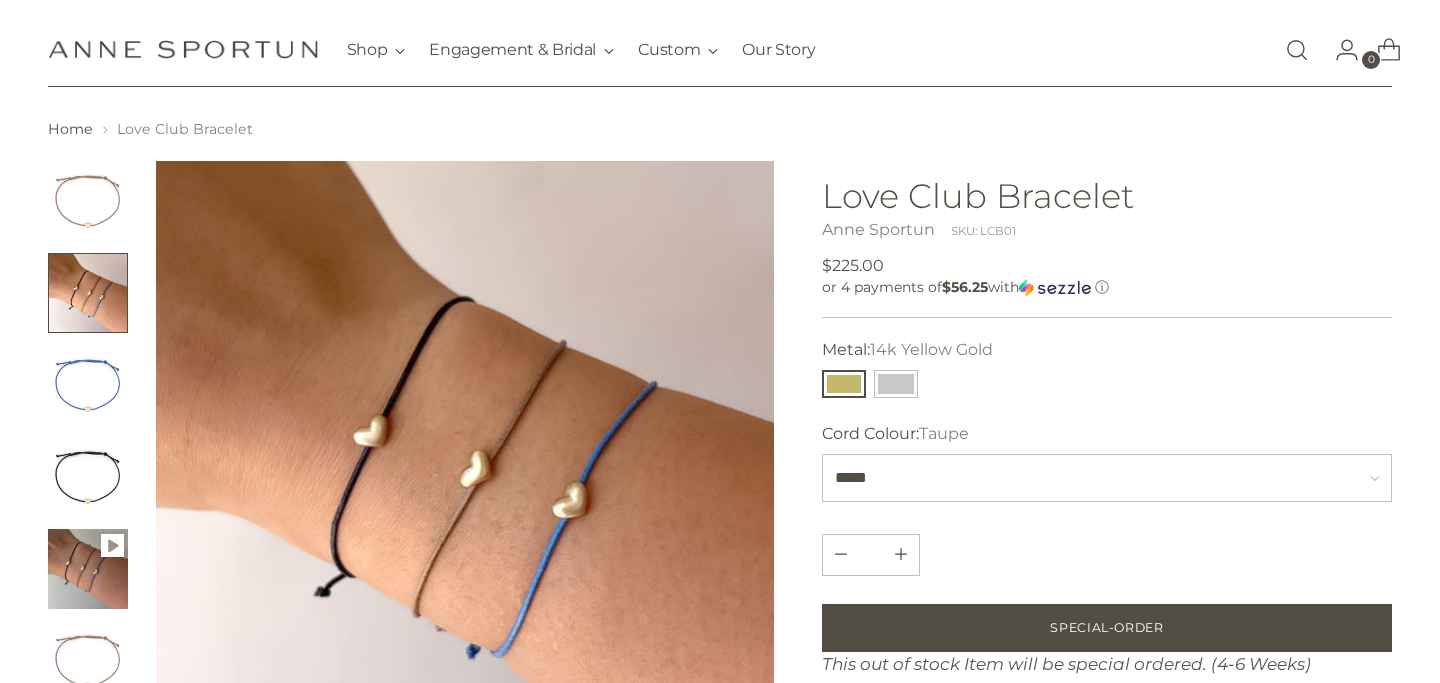 click at bounding box center (88, 385) 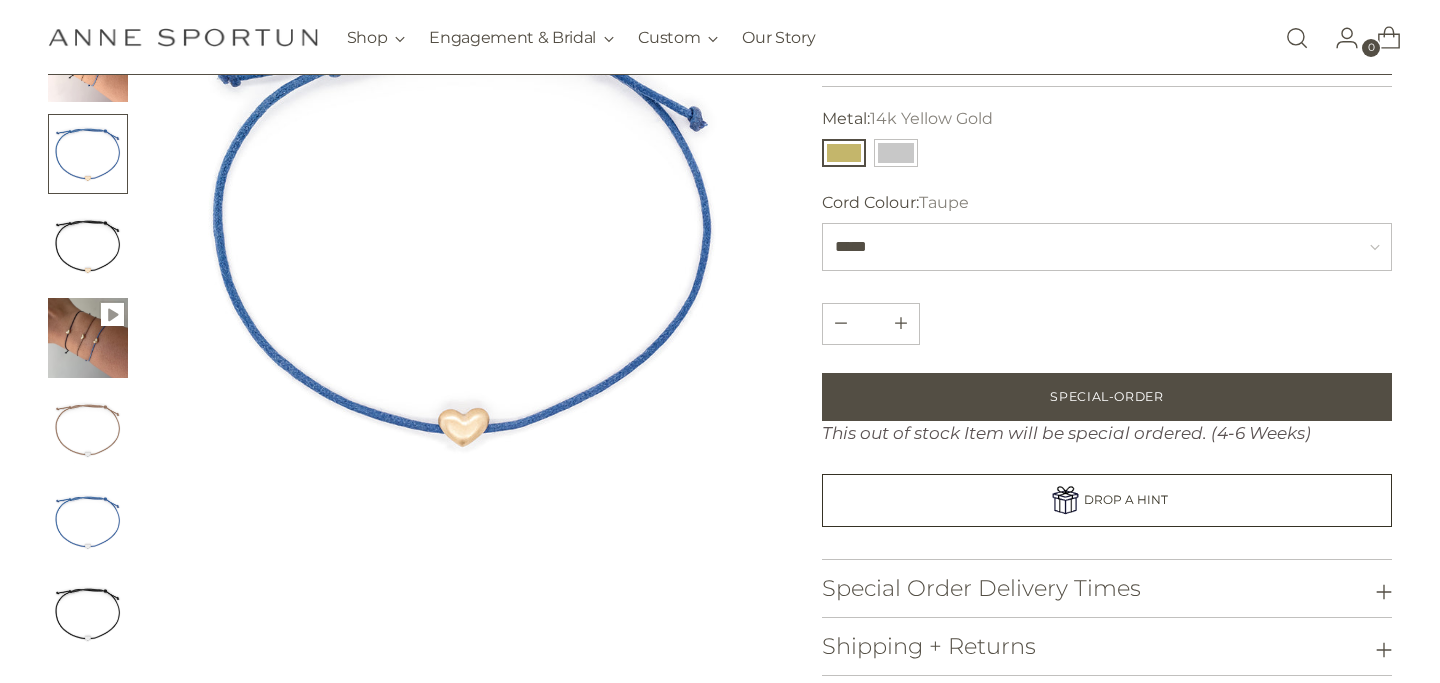 scroll, scrollTop: 342, scrollLeft: 0, axis: vertical 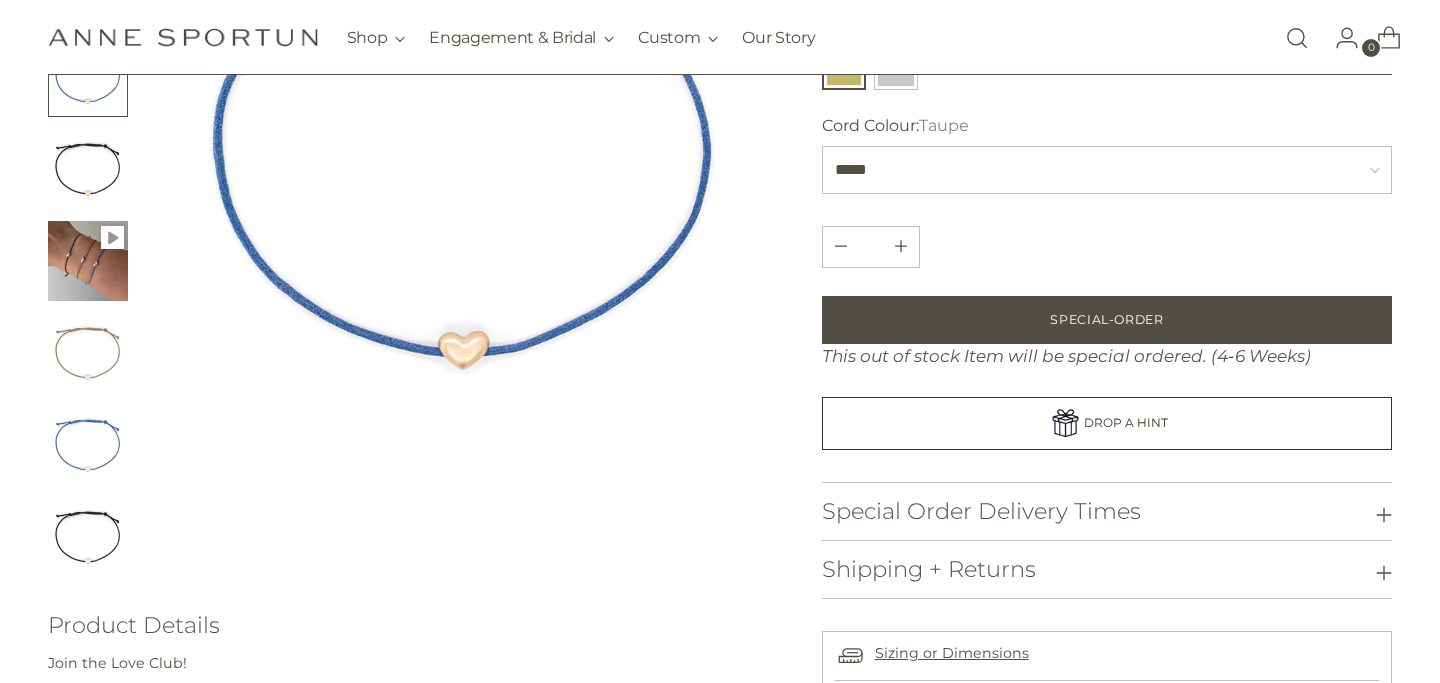 click at bounding box center (88, 169) 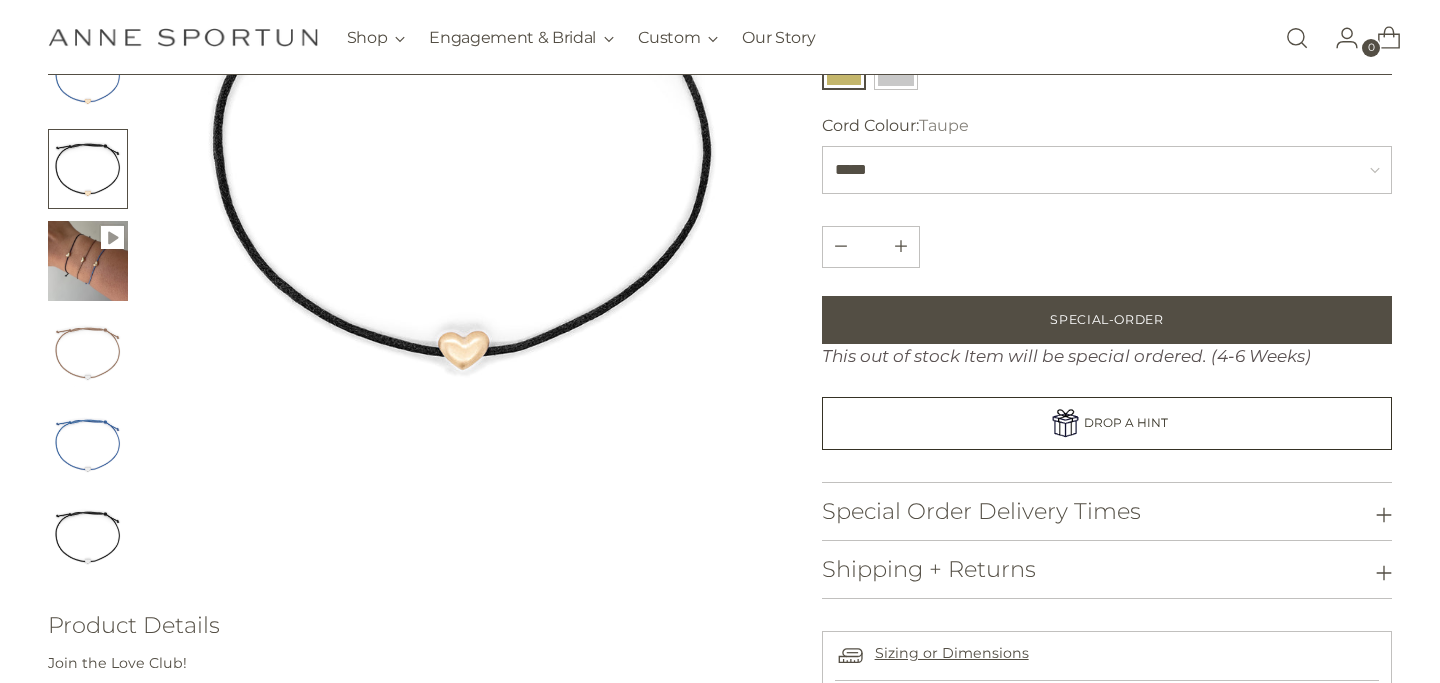 click at bounding box center [88, 261] 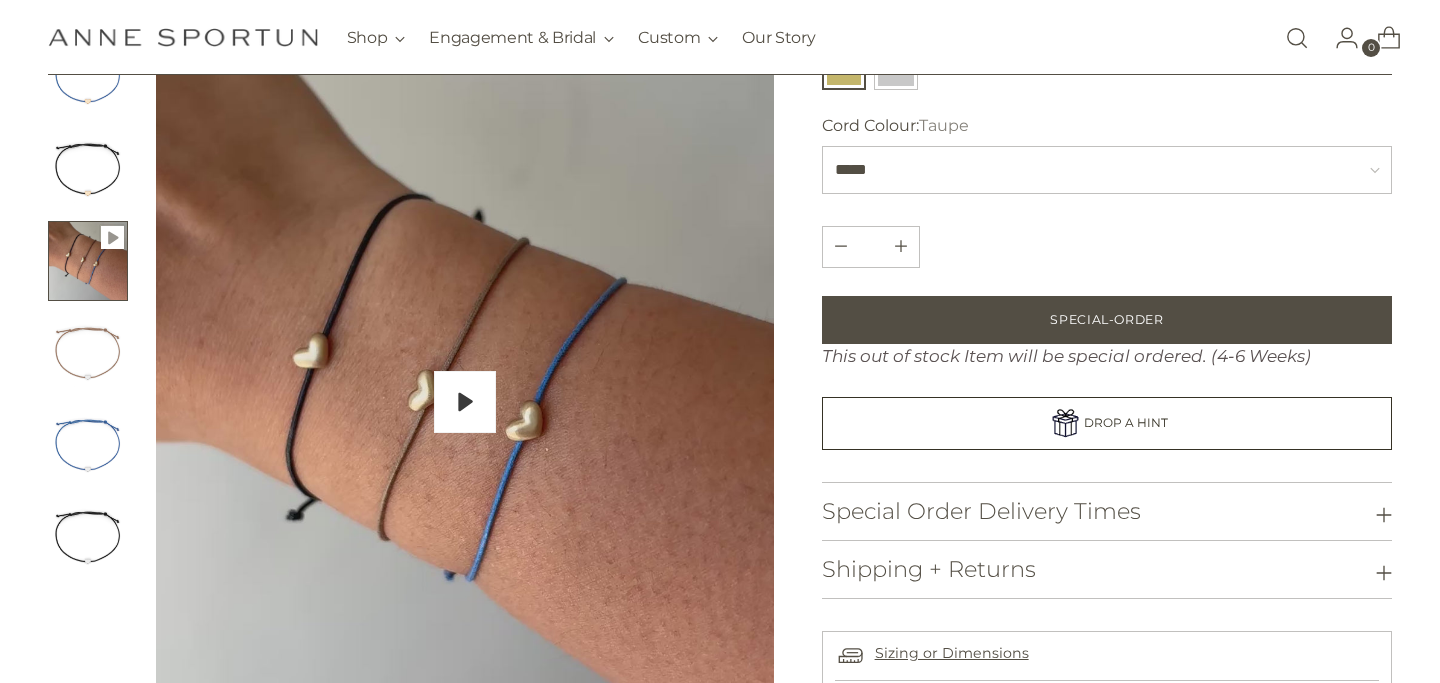 click at bounding box center [88, 353] 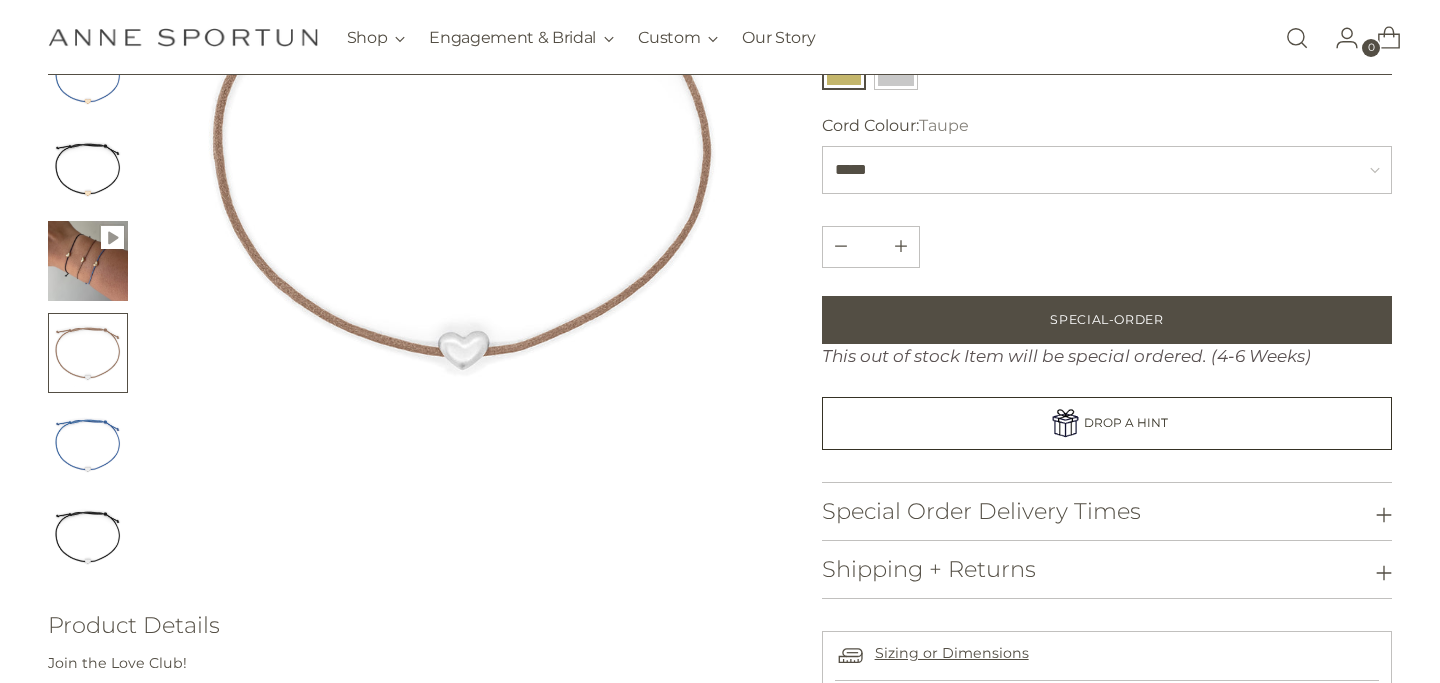 click at bounding box center [88, 445] 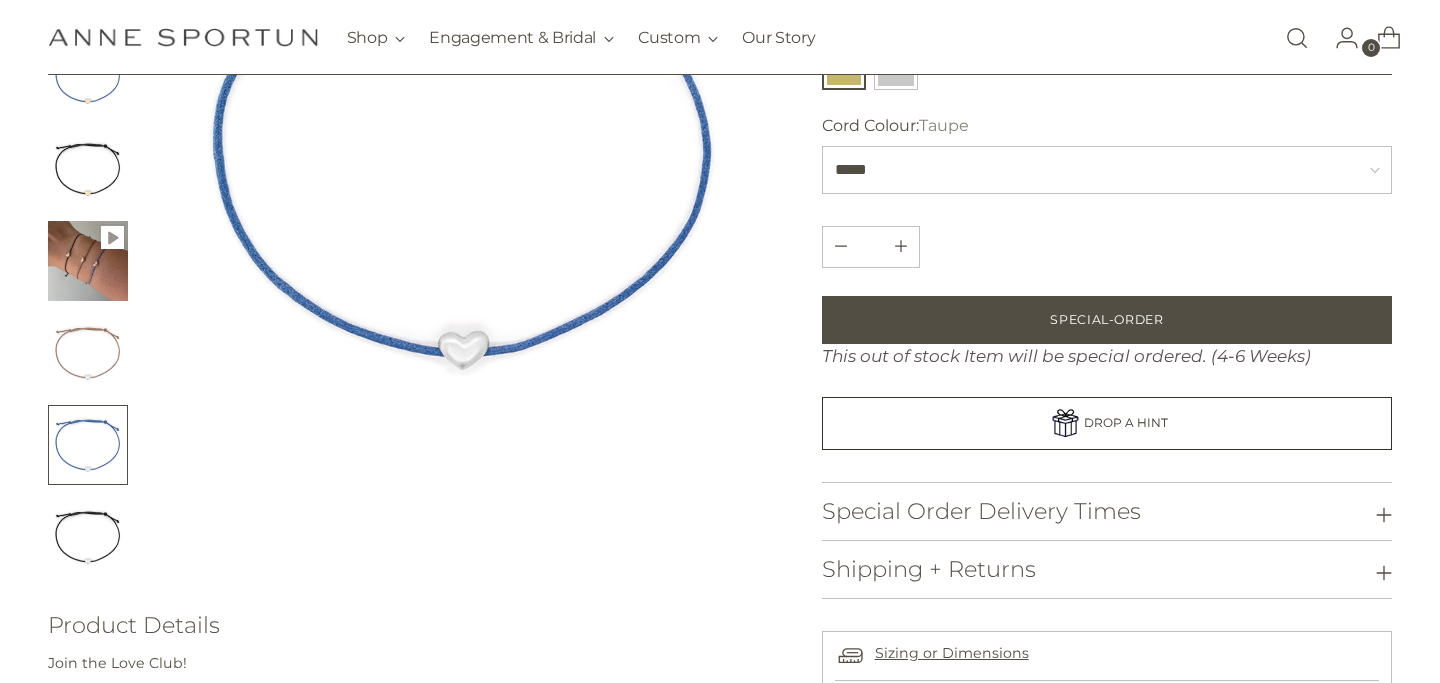 click at bounding box center (88, 537) 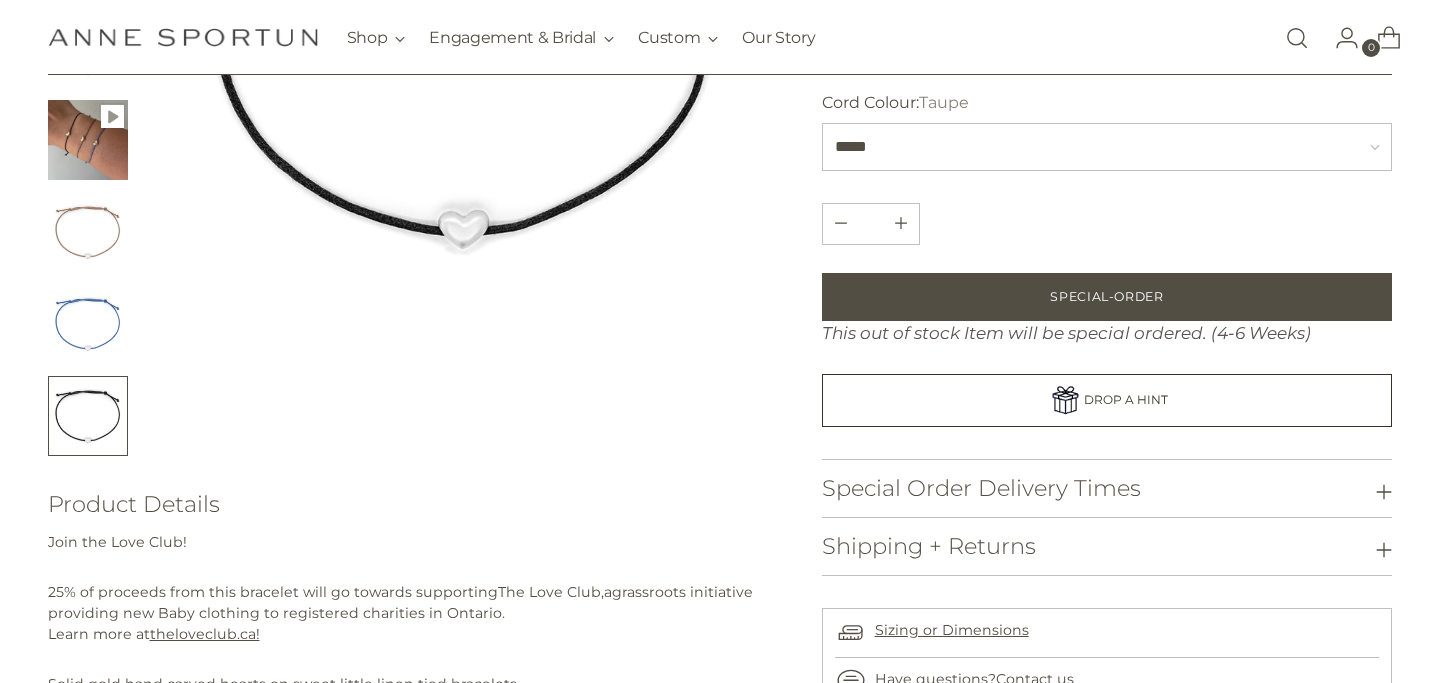 scroll, scrollTop: 164, scrollLeft: 0, axis: vertical 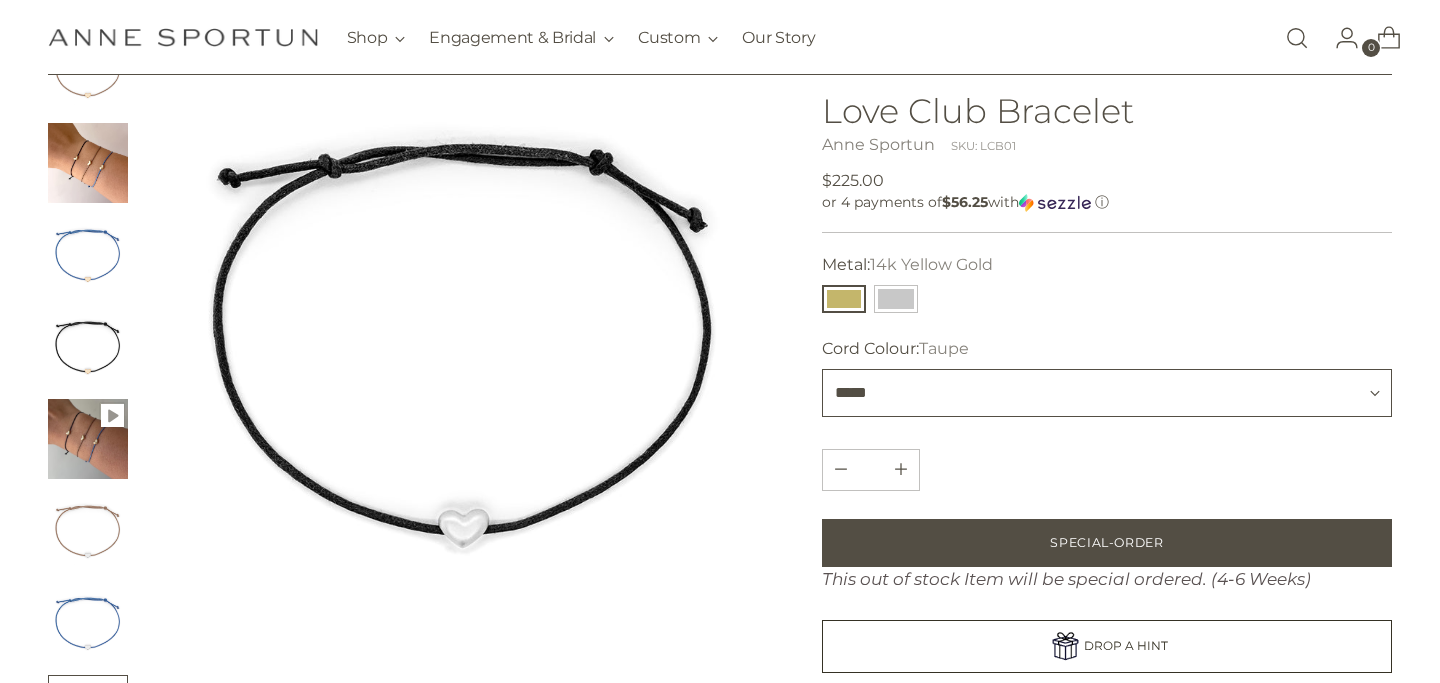 click on "***** **** *****" at bounding box center (1107, 393) 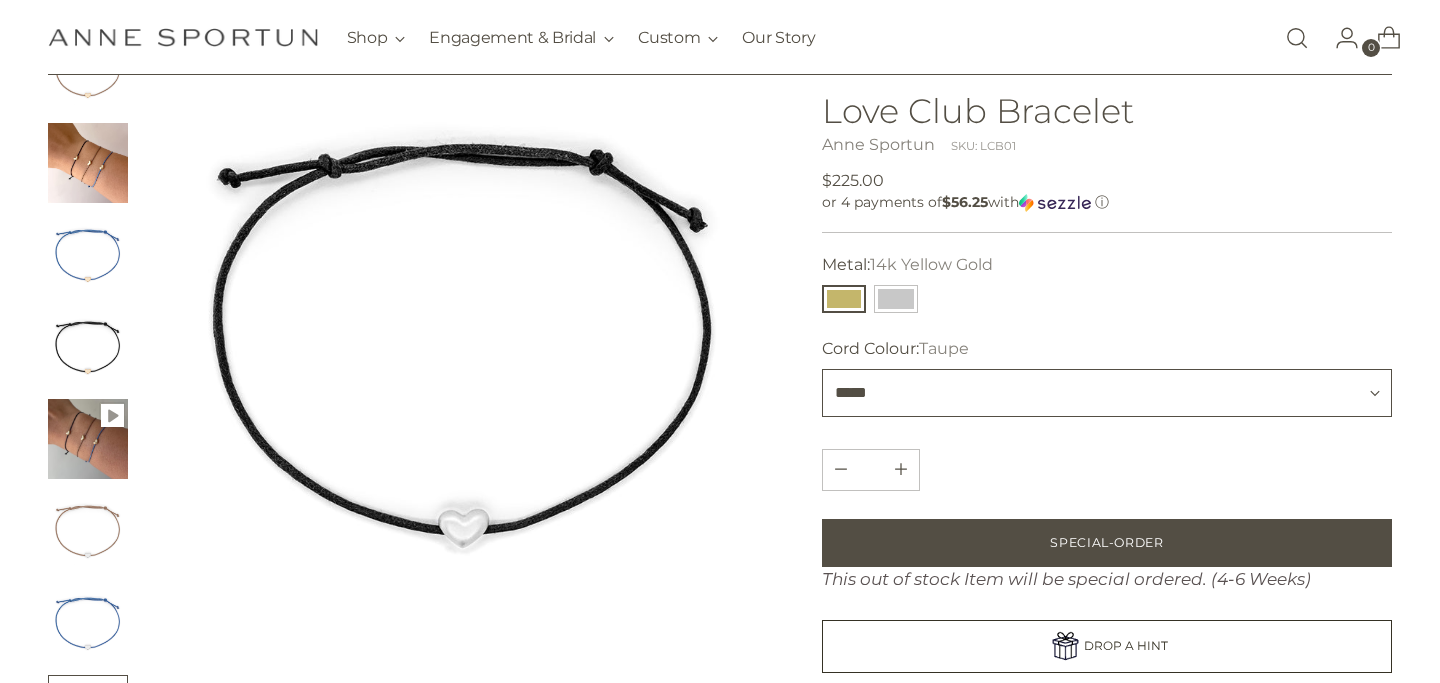 select on "*****" 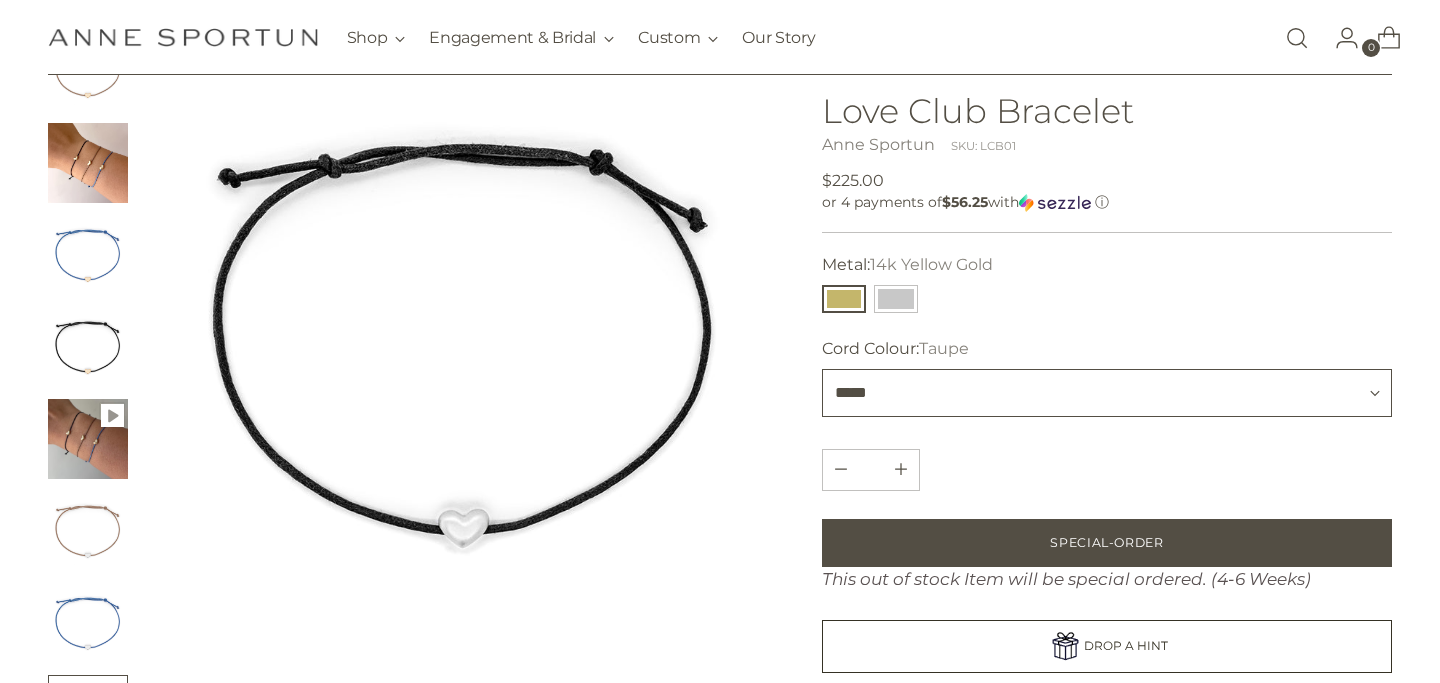 type 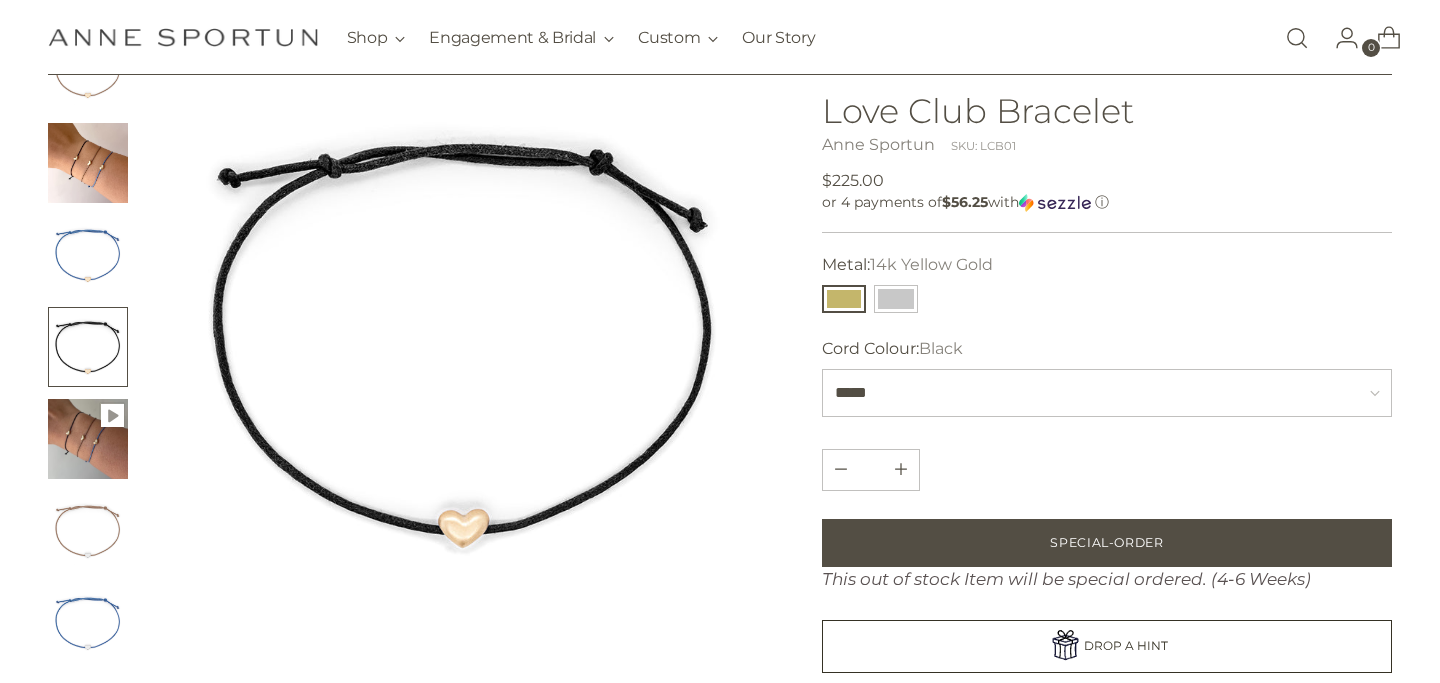 click at bounding box center [844, 299] 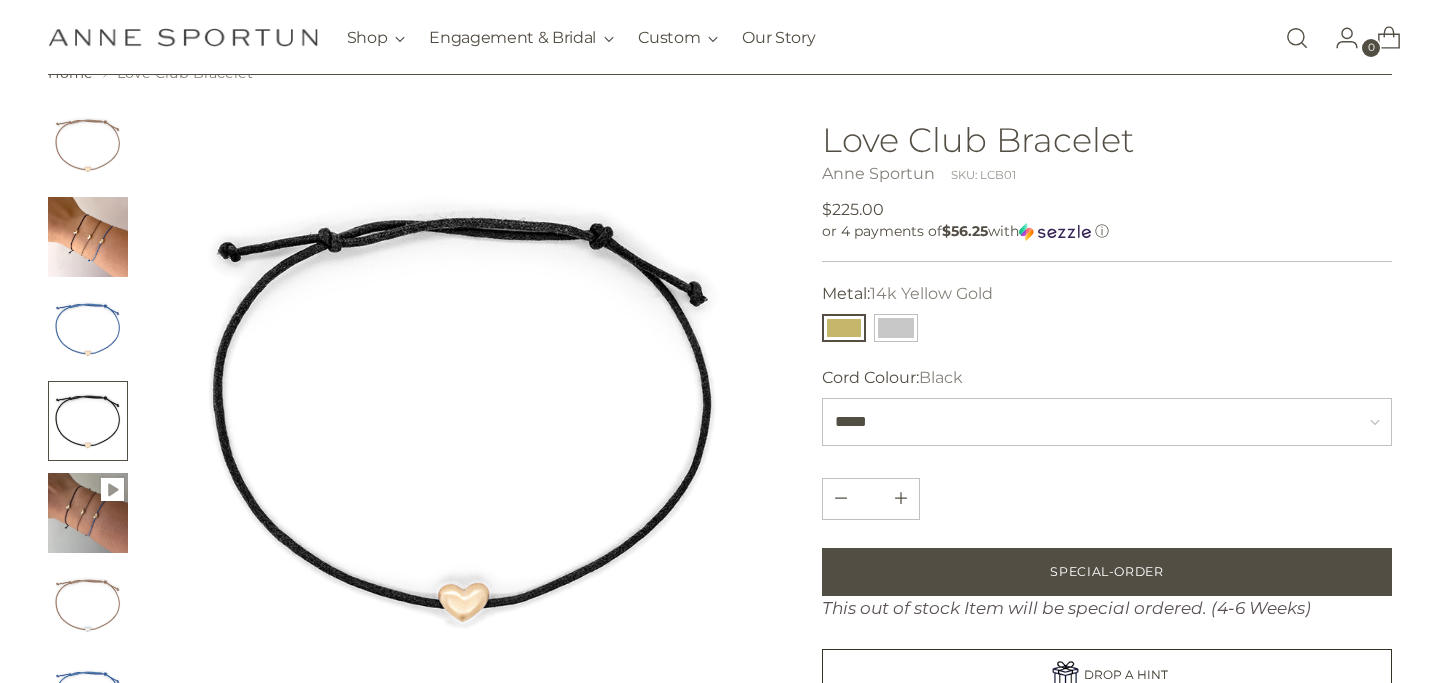 scroll, scrollTop: 79, scrollLeft: 0, axis: vertical 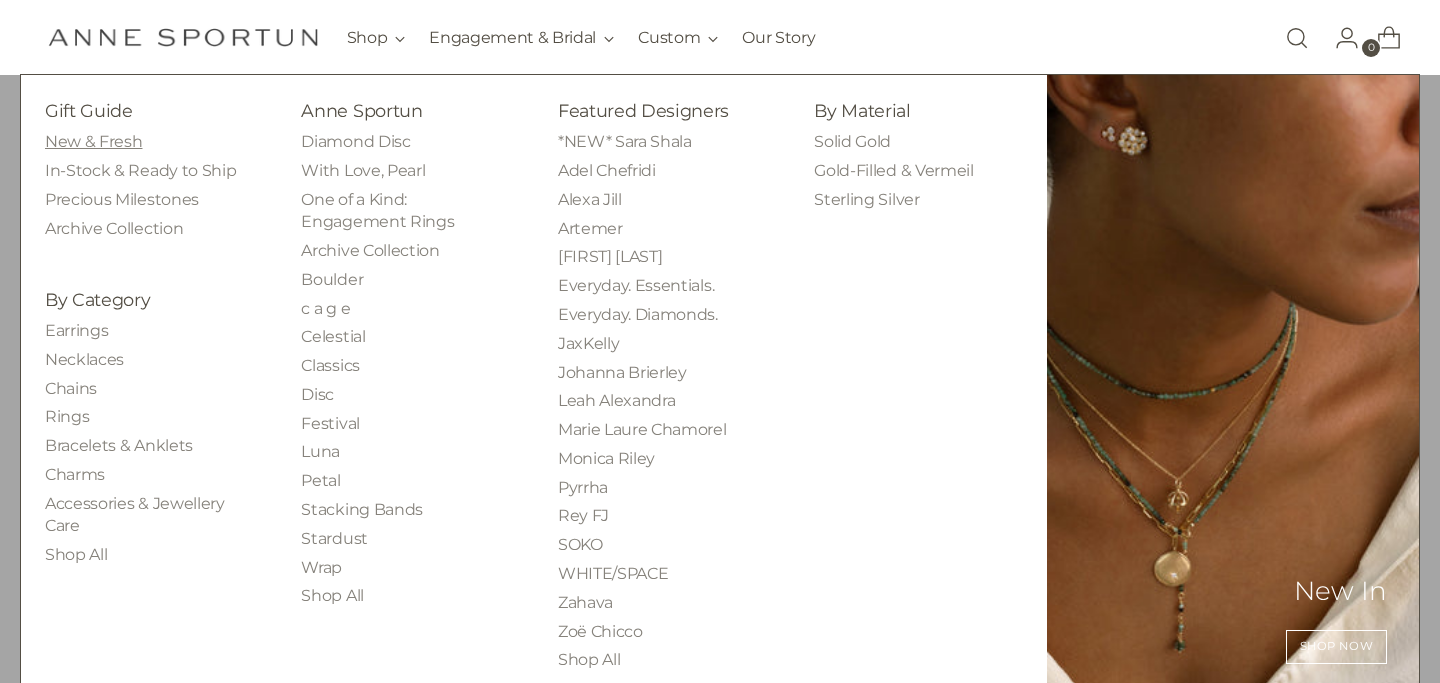 click on "New & Fresh" at bounding box center [93, 141] 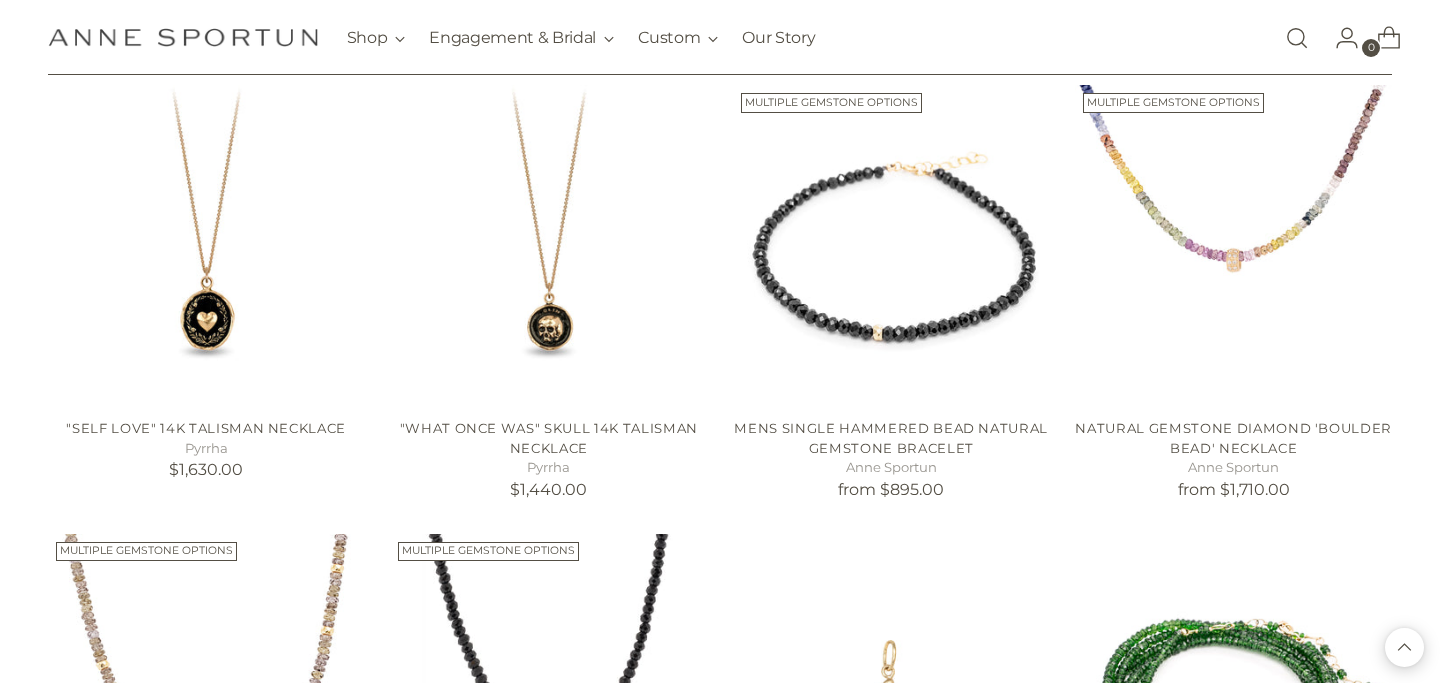scroll, scrollTop: 1304, scrollLeft: 0, axis: vertical 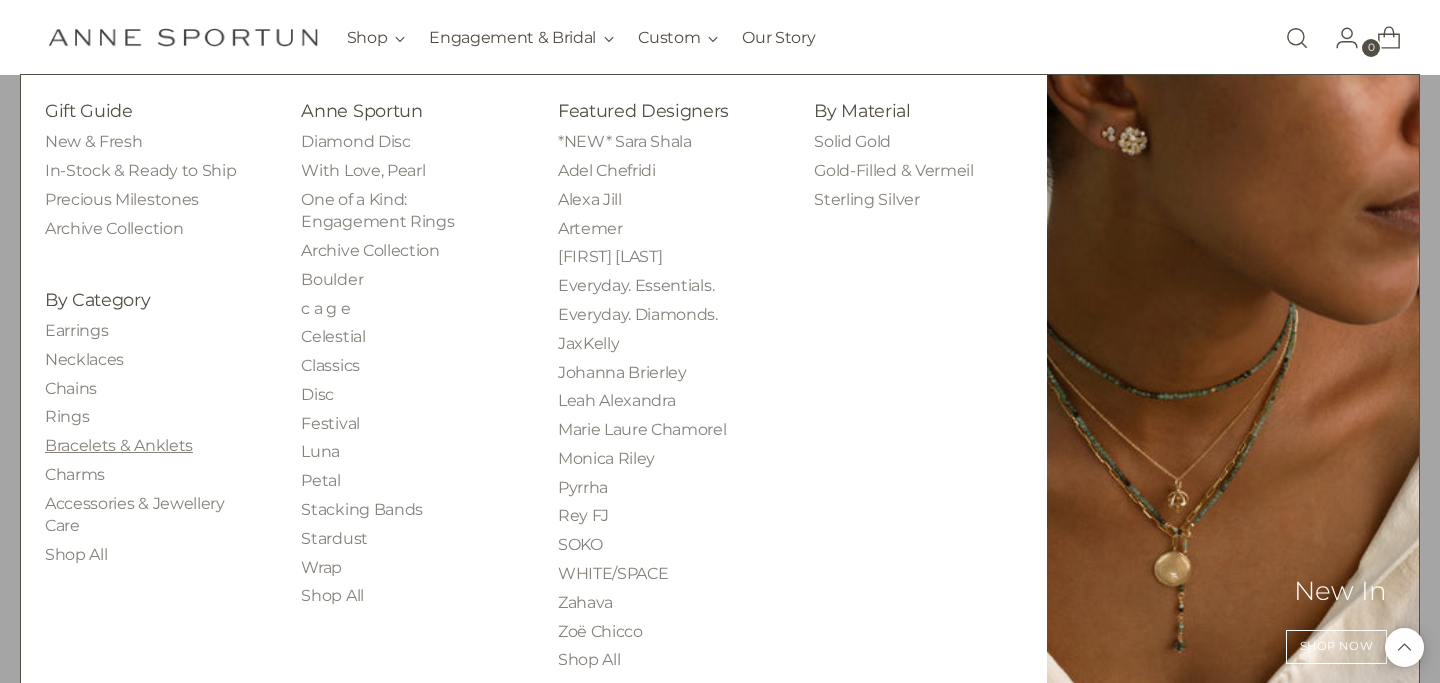 click on "Bracelets & Anklets" at bounding box center [119, 445] 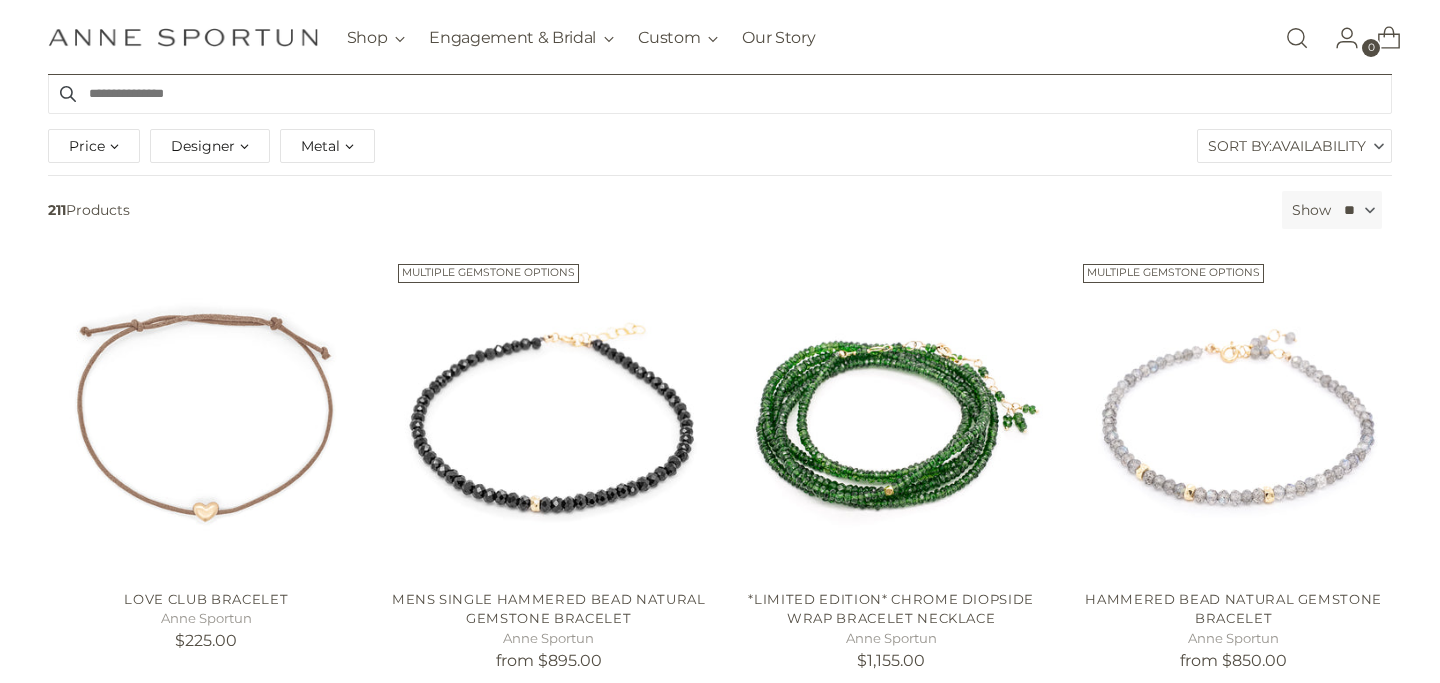 scroll, scrollTop: 224, scrollLeft: 0, axis: vertical 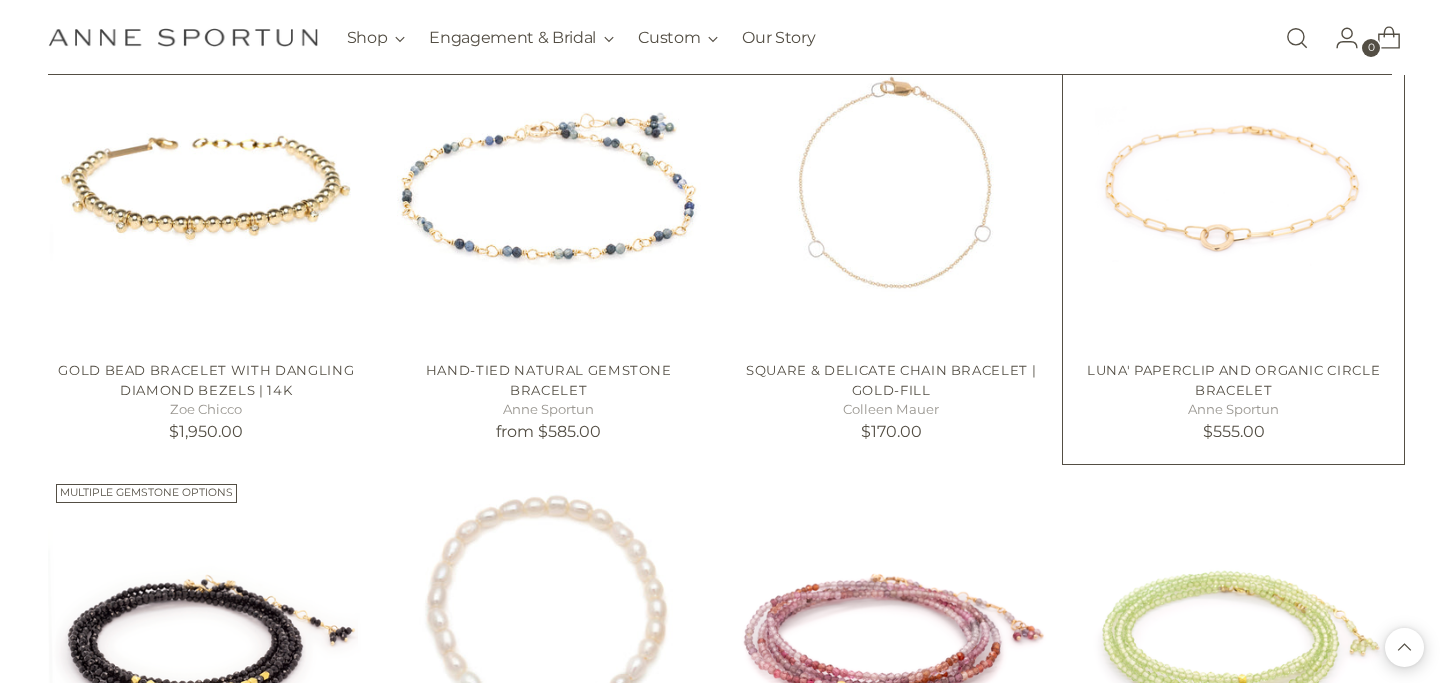 click on "Anne Sportun" at bounding box center [1234, 410] 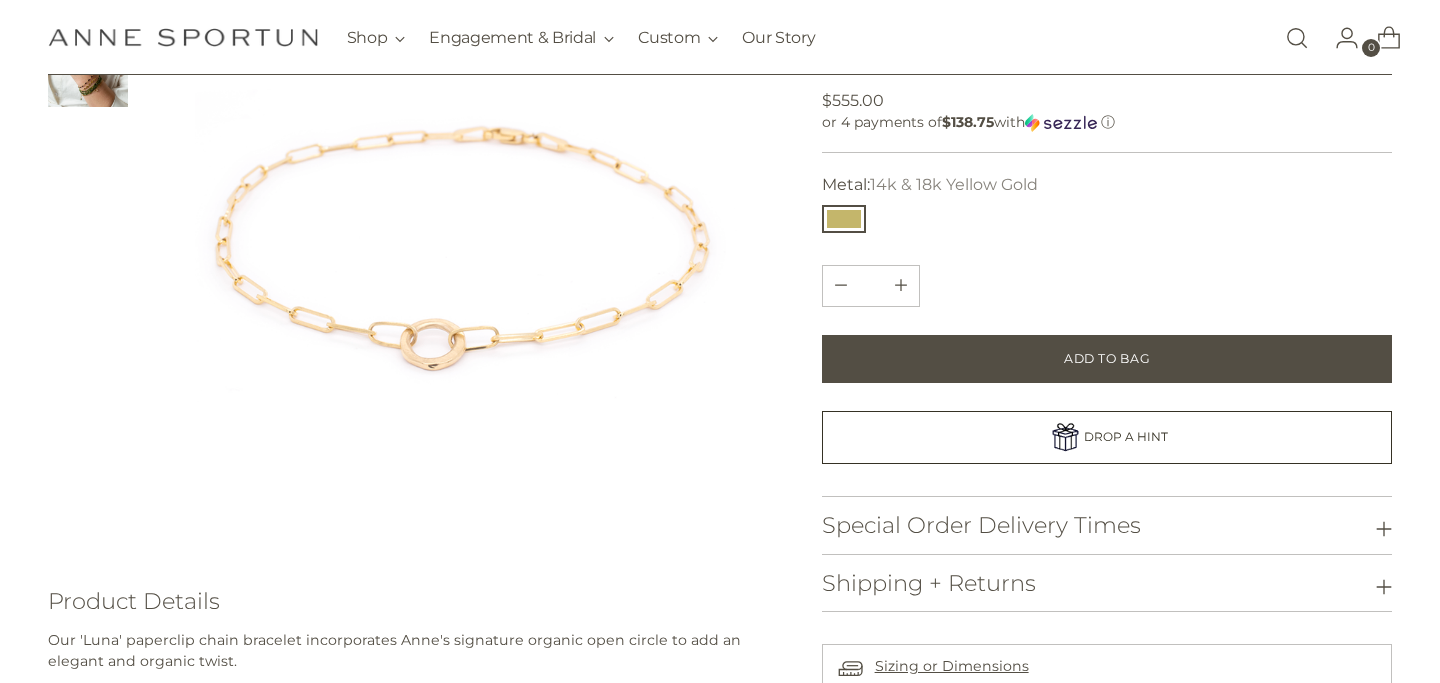 scroll, scrollTop: 253, scrollLeft: 0, axis: vertical 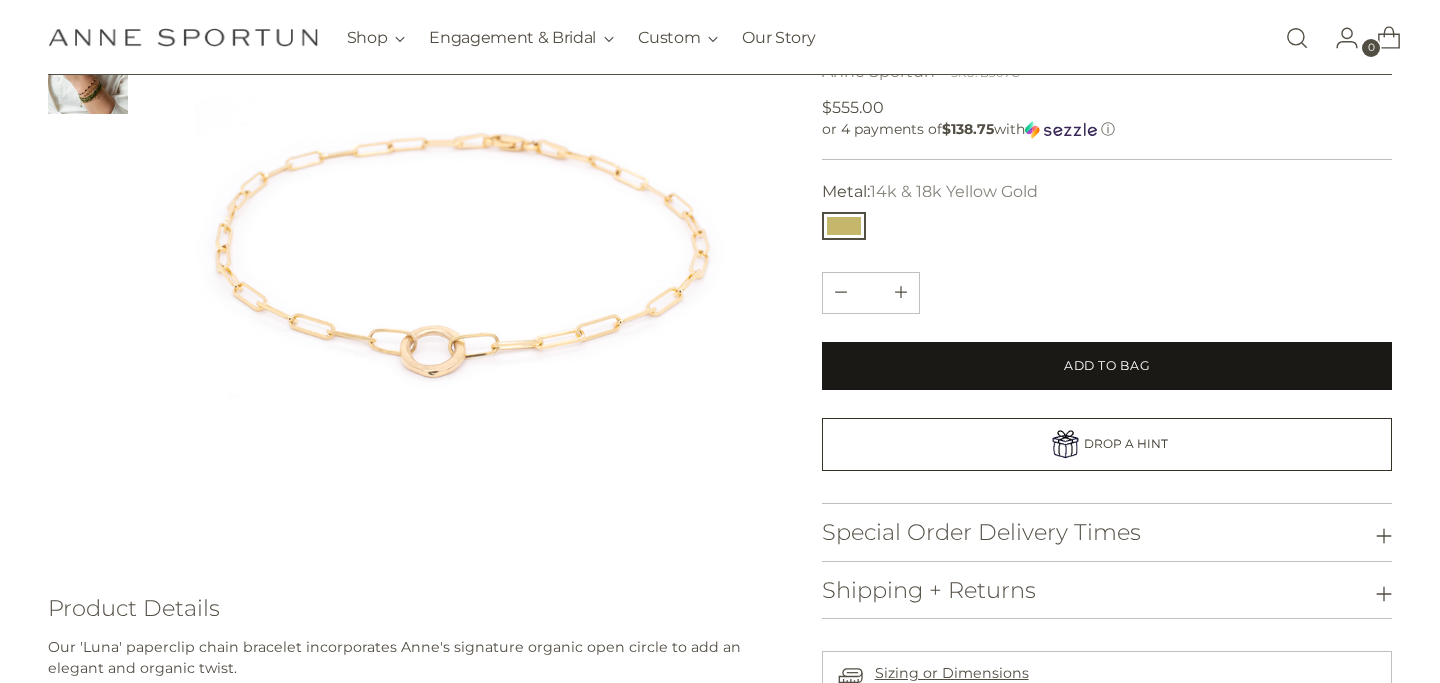 click on "Add to Bag" at bounding box center [1107, 366] 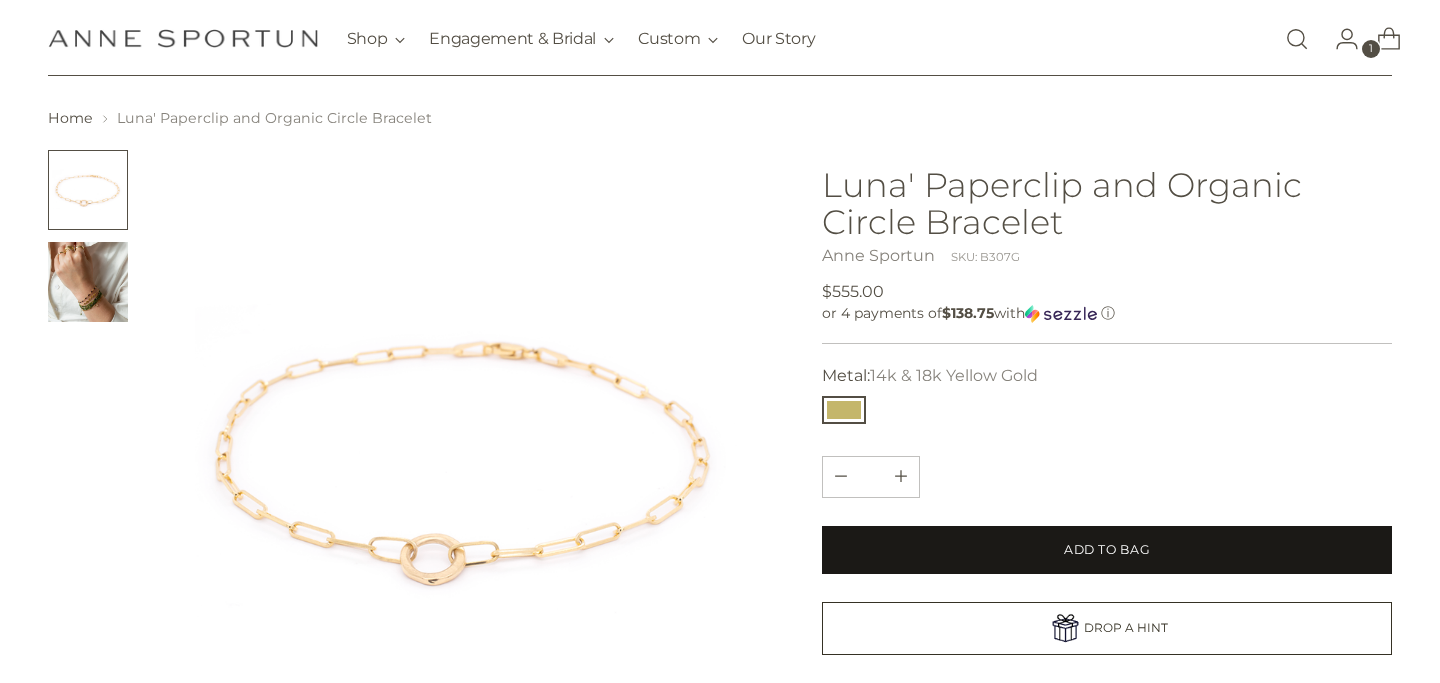 scroll, scrollTop: 0, scrollLeft: 0, axis: both 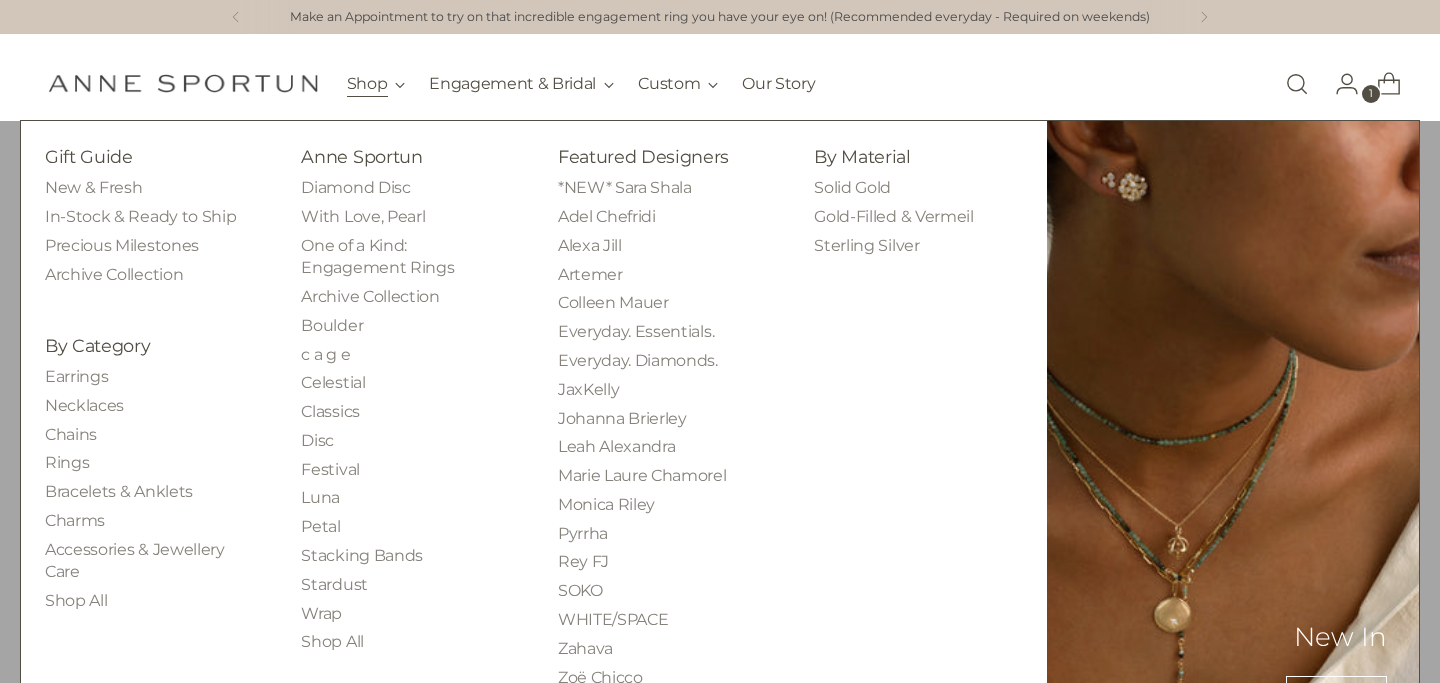 click on "Shop" at bounding box center [376, 84] 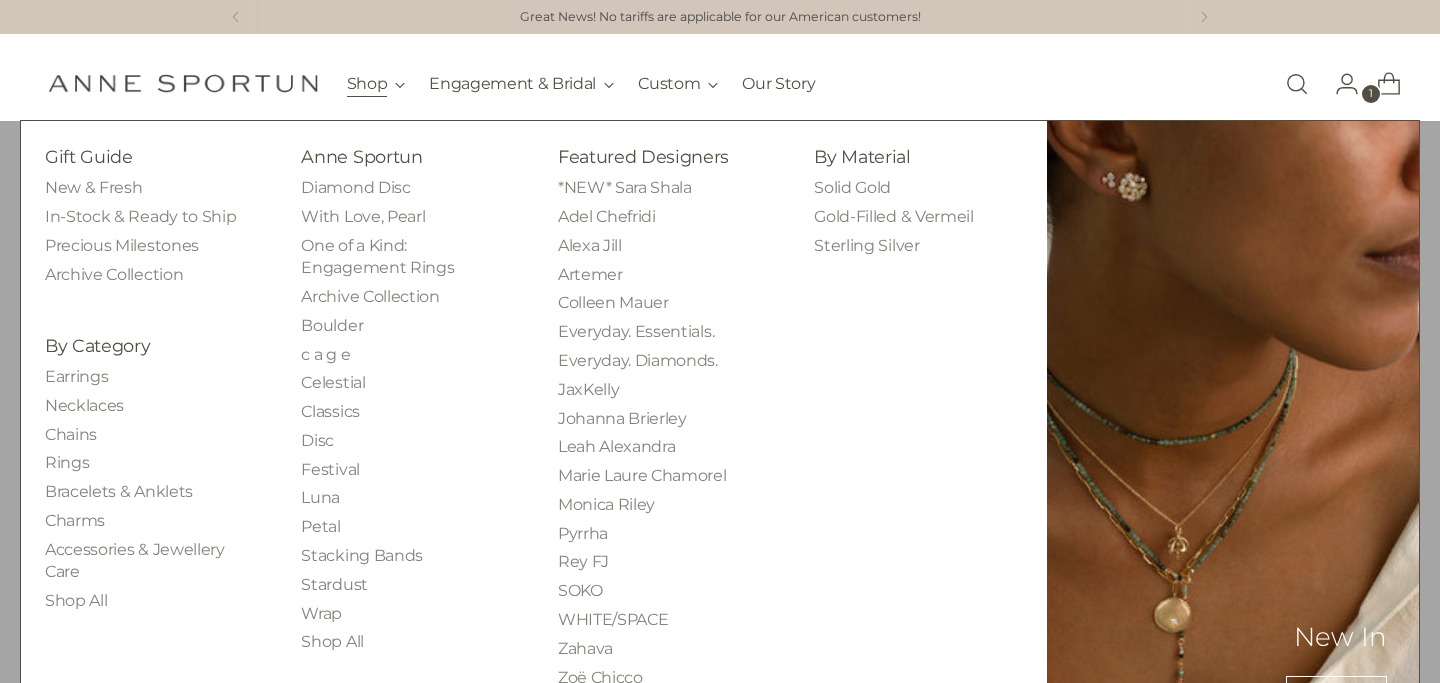 click on "Shop" at bounding box center (376, 84) 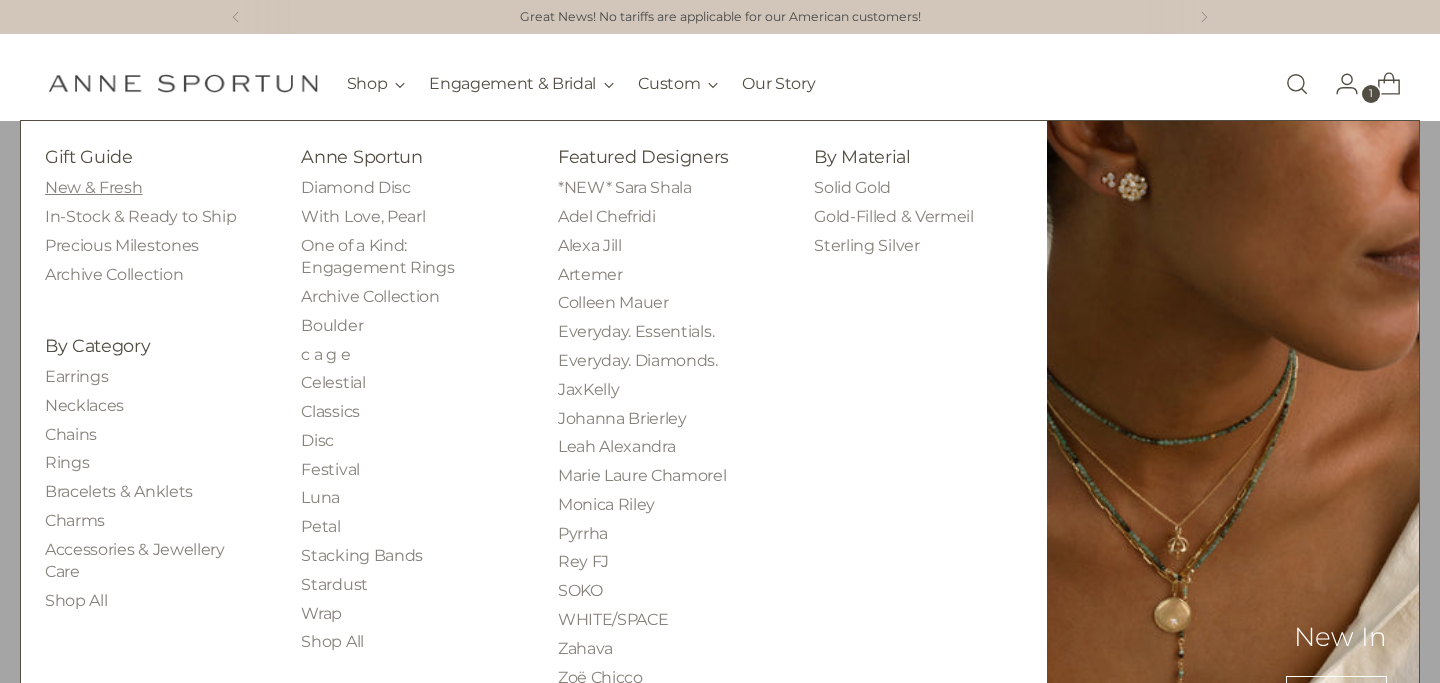 click on "New & Fresh" at bounding box center [93, 187] 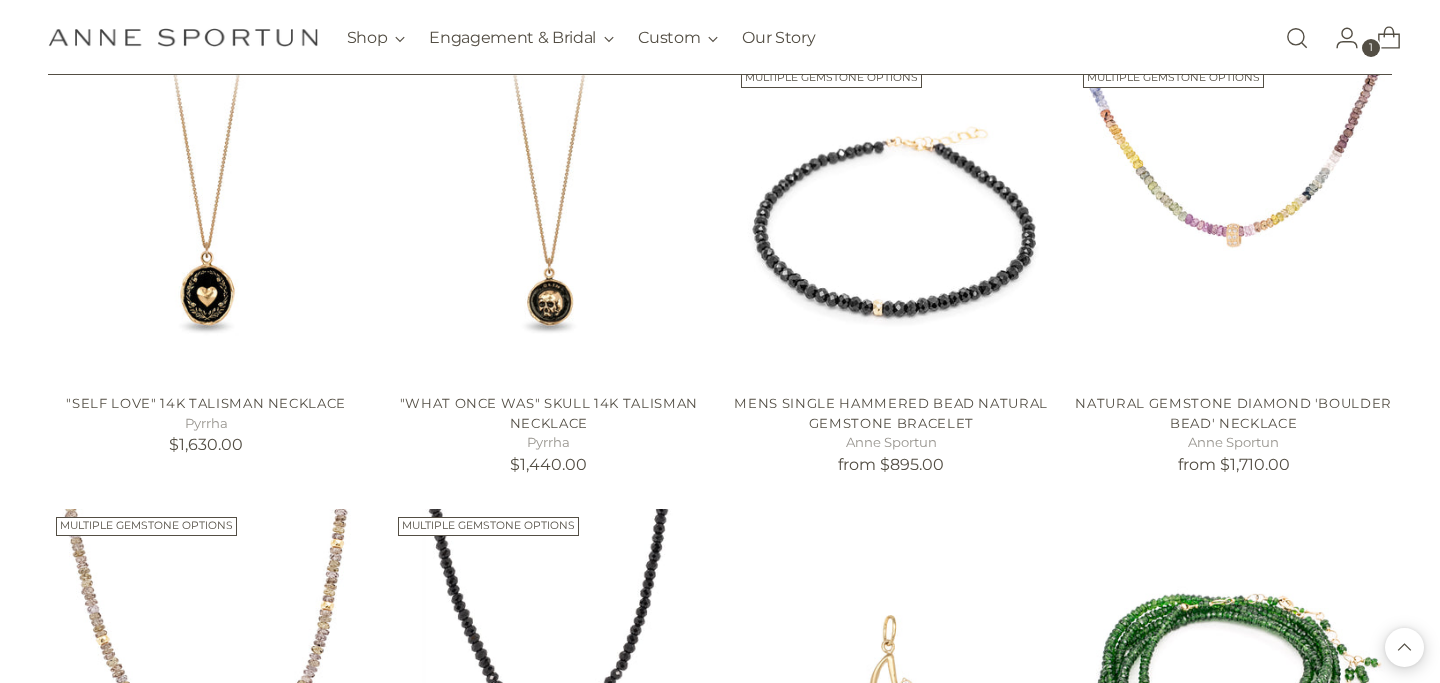 scroll, scrollTop: 1320, scrollLeft: 0, axis: vertical 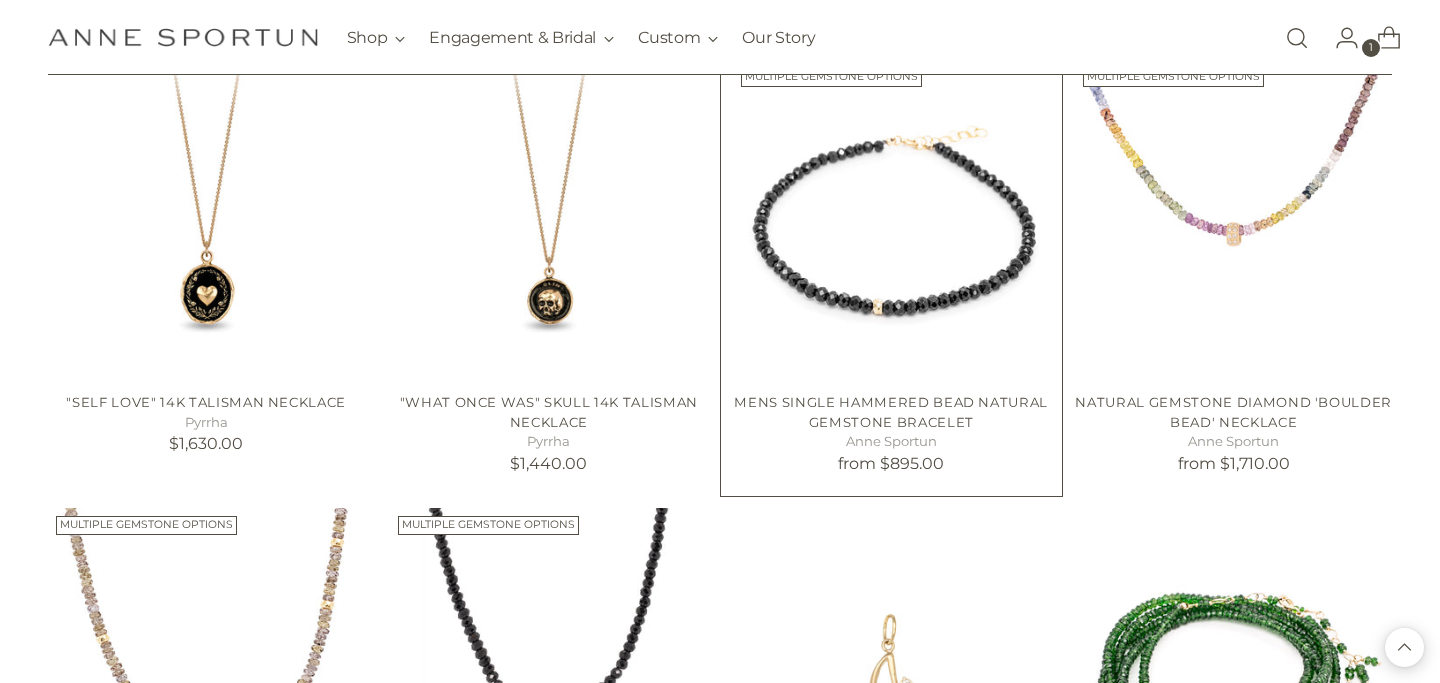 click at bounding box center [0, 0] 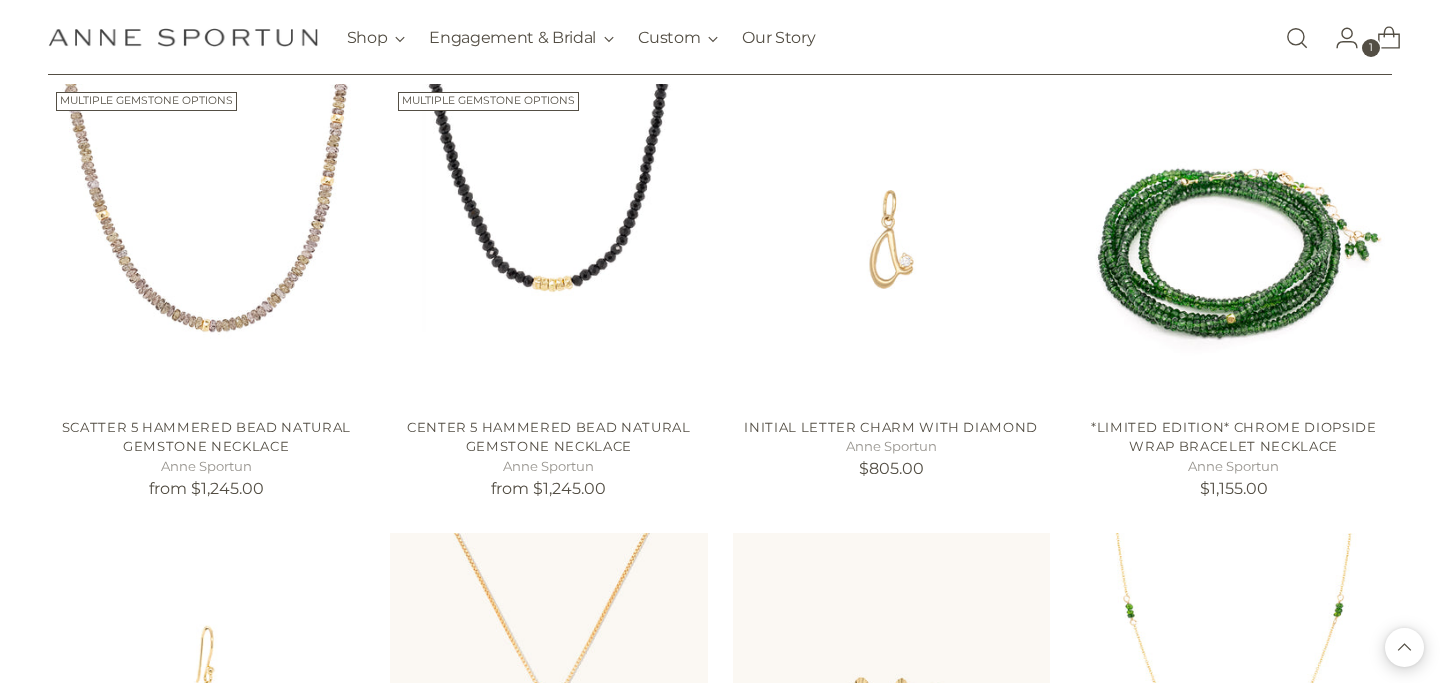 scroll, scrollTop: 1757, scrollLeft: 0, axis: vertical 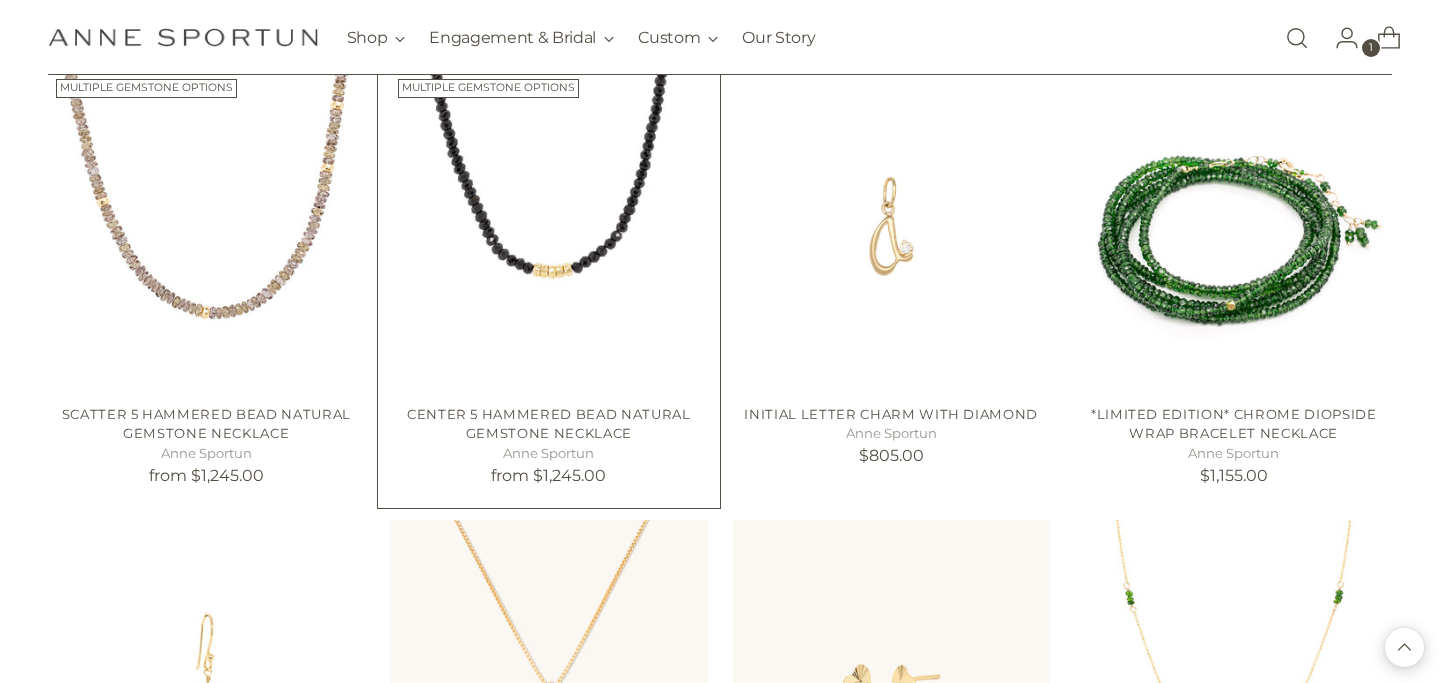 click on "Center 5 Hammered Bead Natural Gemstone Necklace" at bounding box center [549, 424] 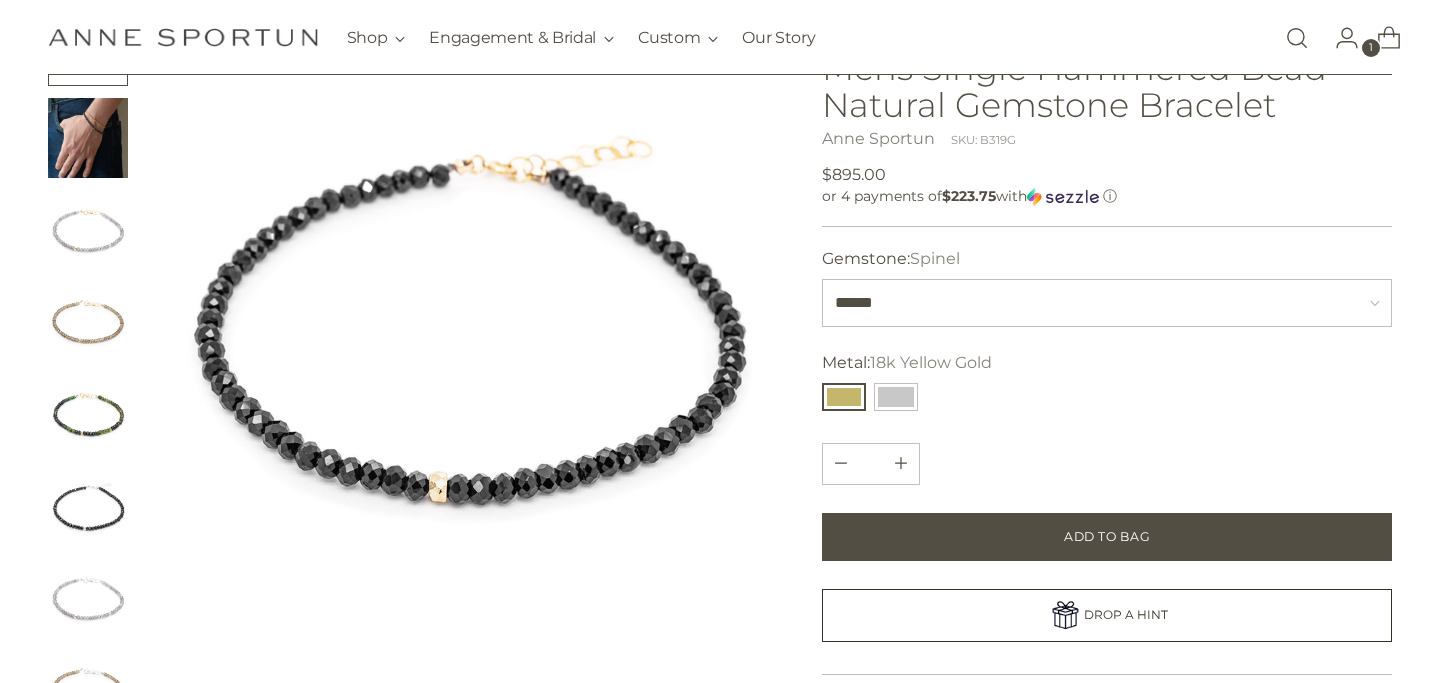 scroll, scrollTop: 186, scrollLeft: 0, axis: vertical 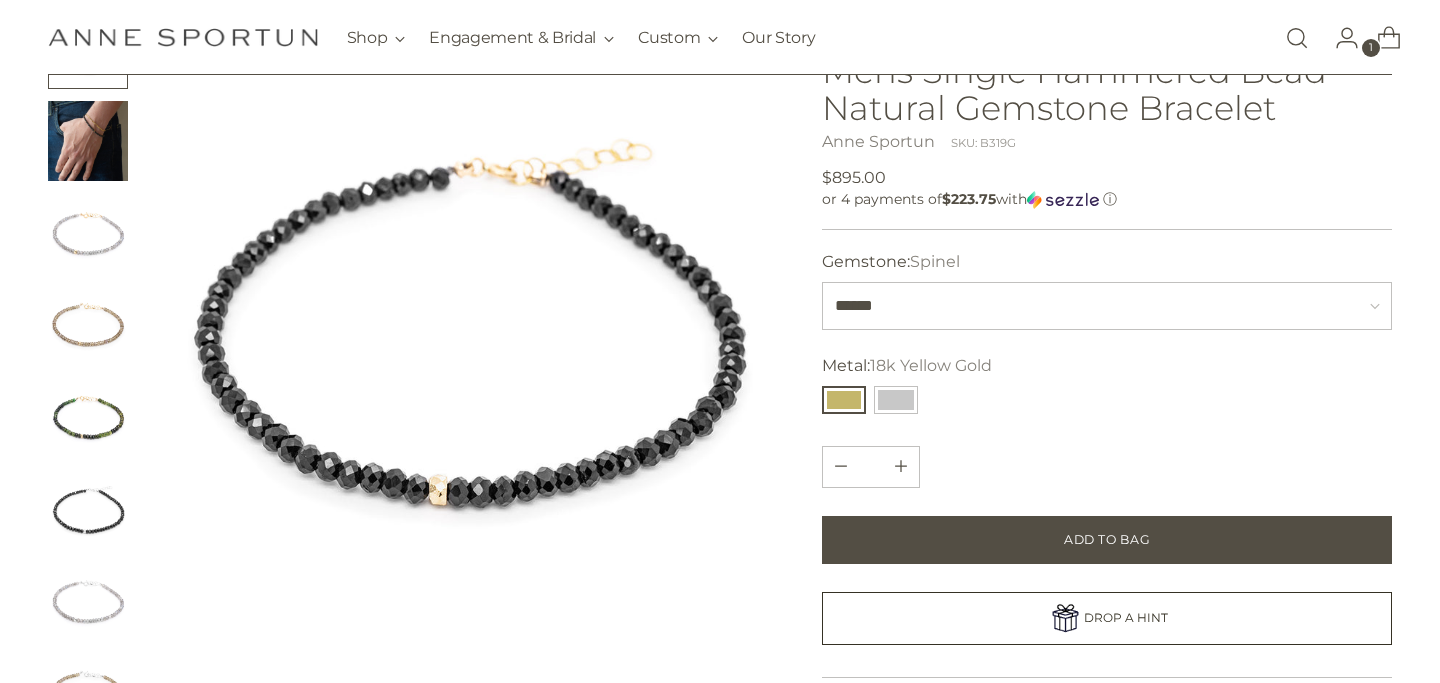 click at bounding box center (88, 509) 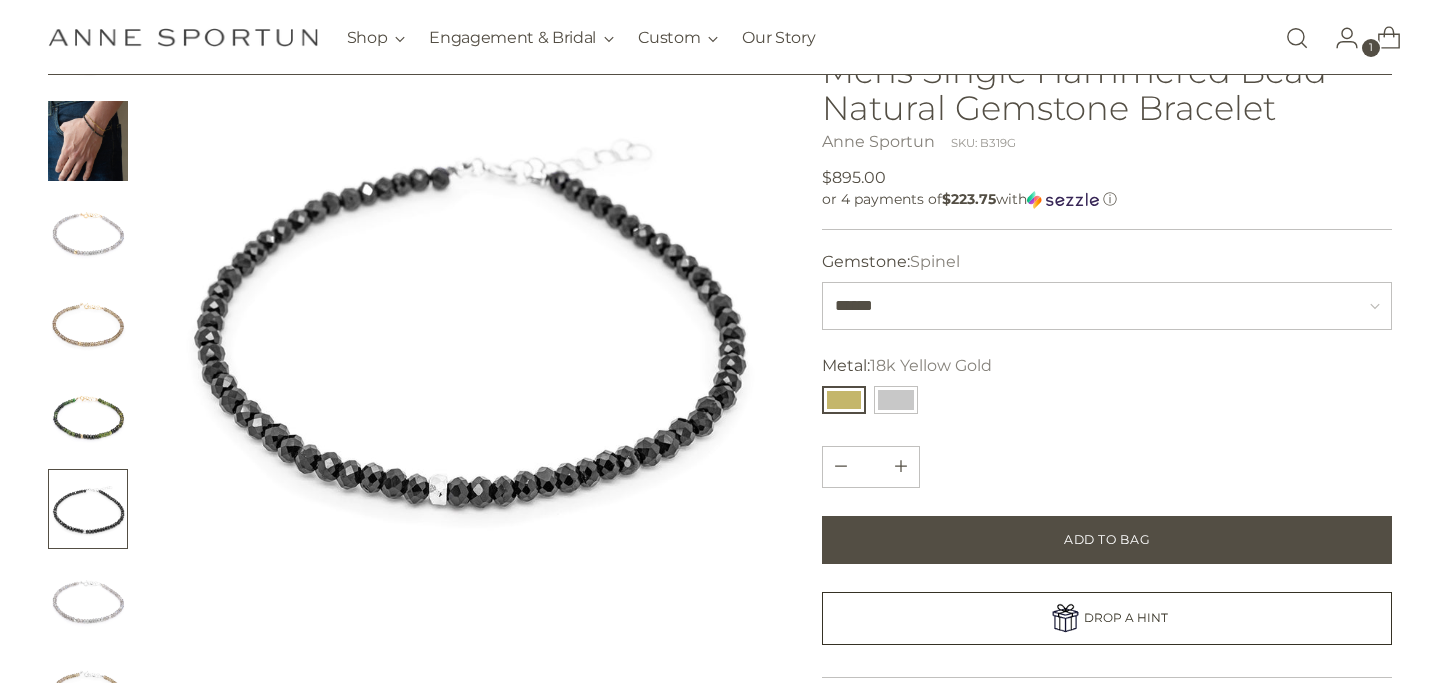 click at bounding box center (88, 417) 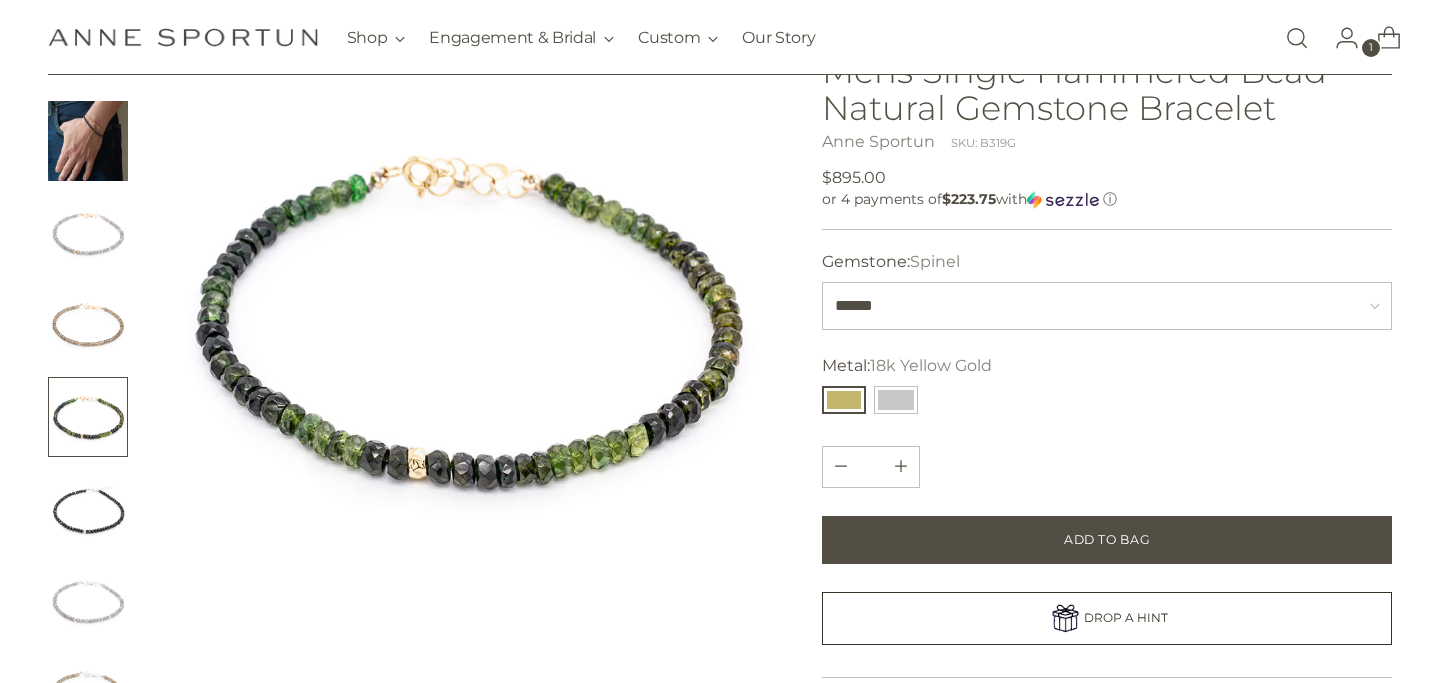 click at bounding box center (88, 509) 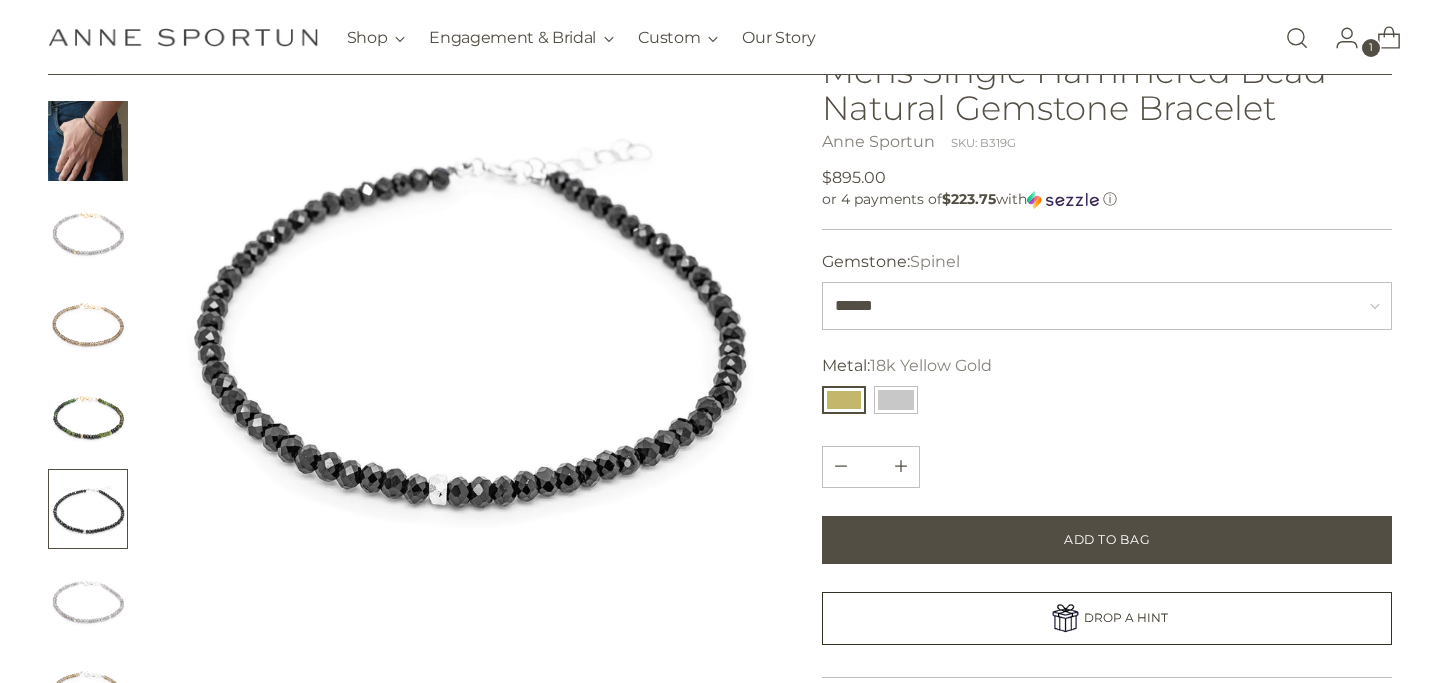 click at bounding box center (88, 509) 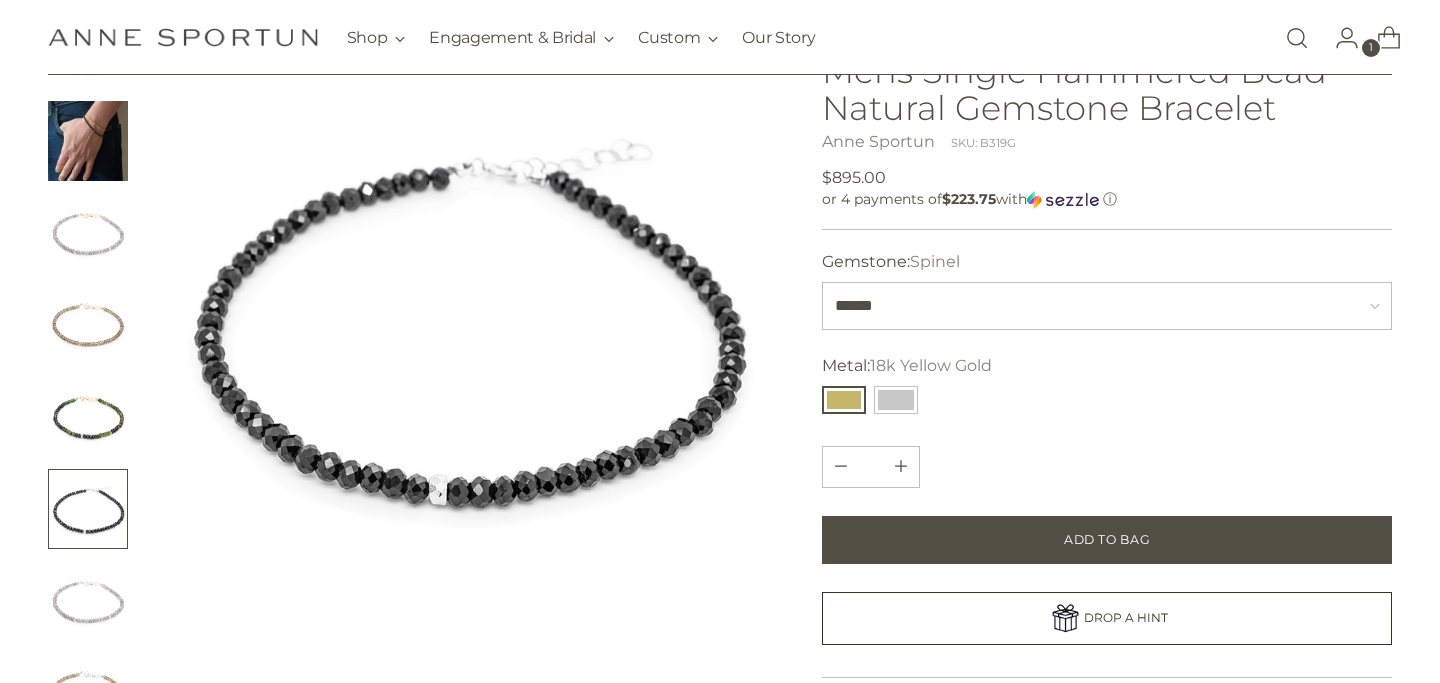 click at bounding box center [88, 509] 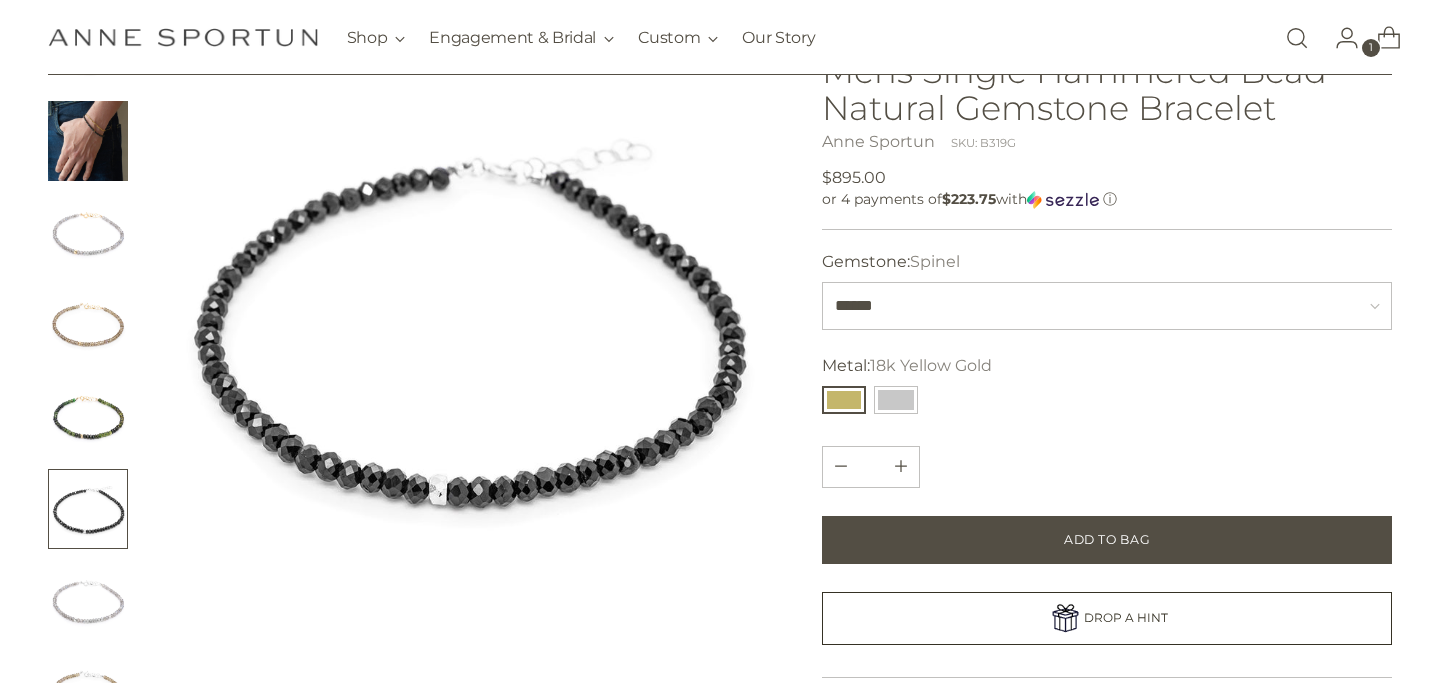 click at bounding box center [88, 509] 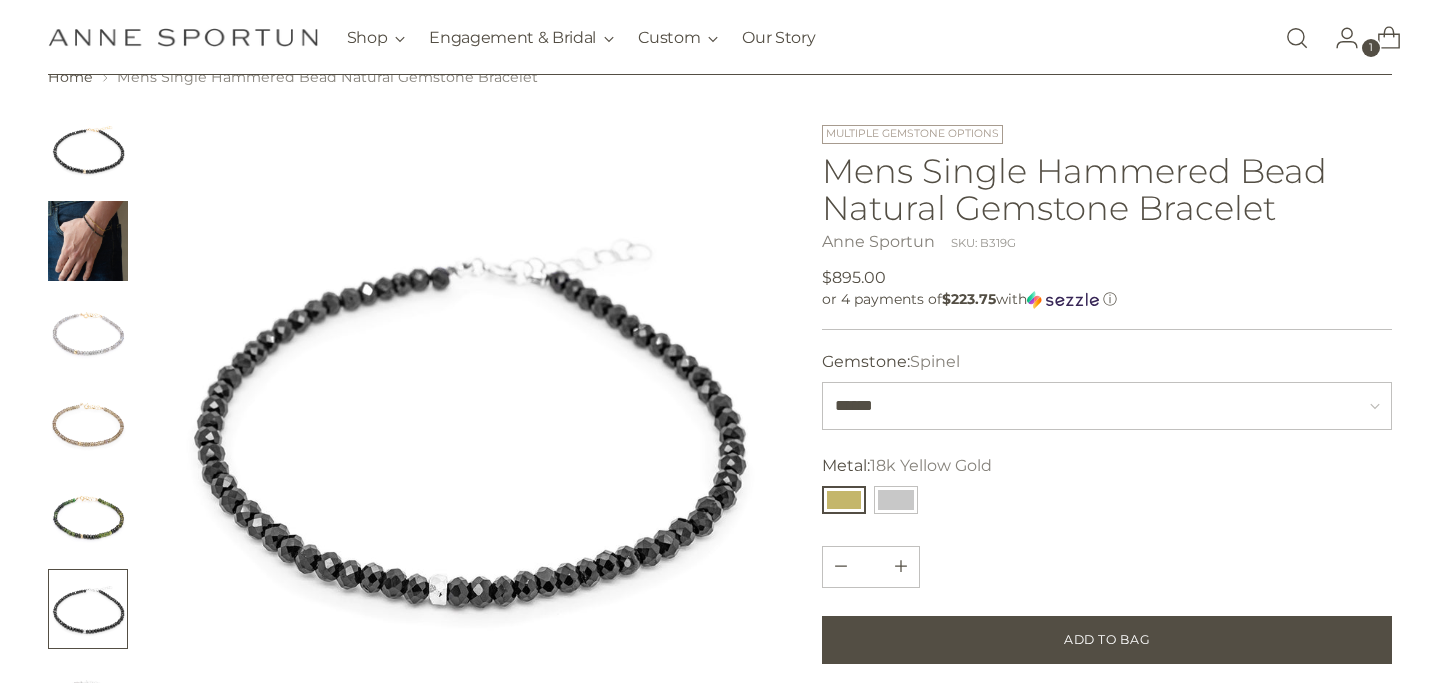 scroll, scrollTop: 0, scrollLeft: 0, axis: both 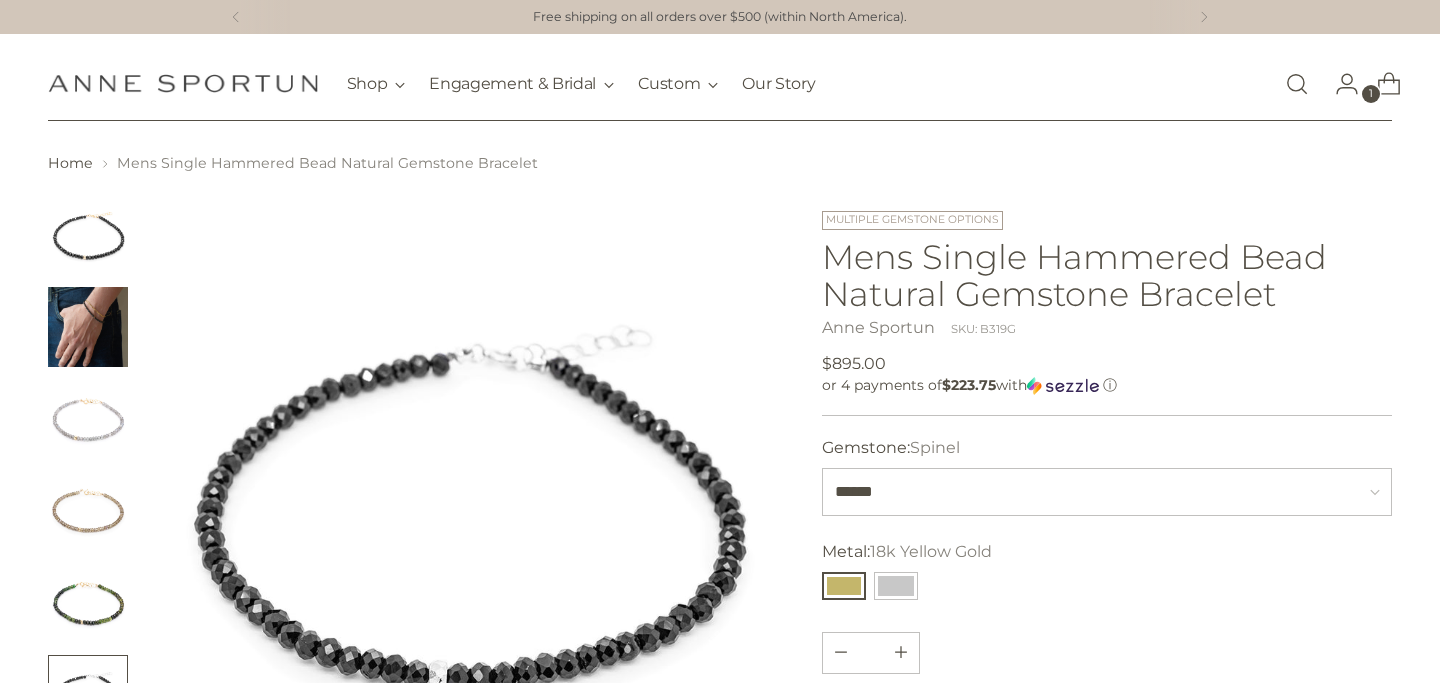 click at bounding box center (88, 235) 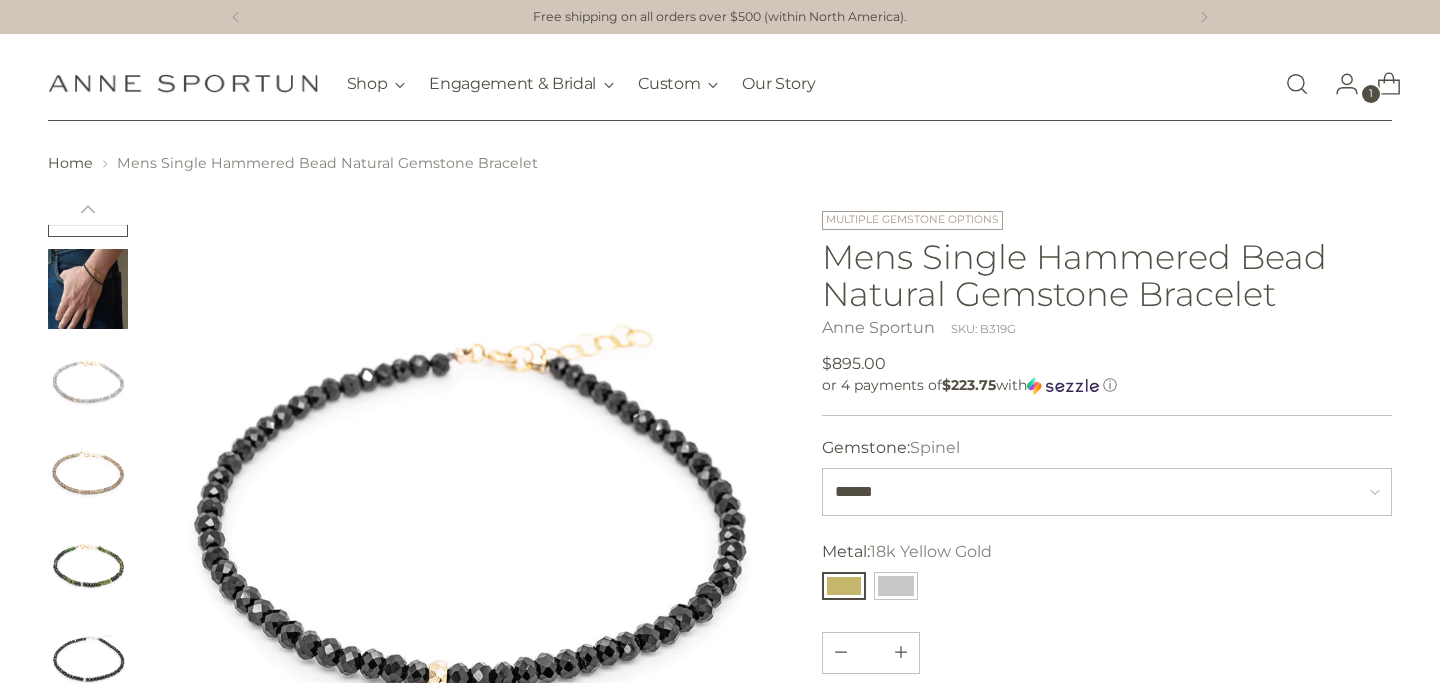 scroll, scrollTop: 86, scrollLeft: 0, axis: vertical 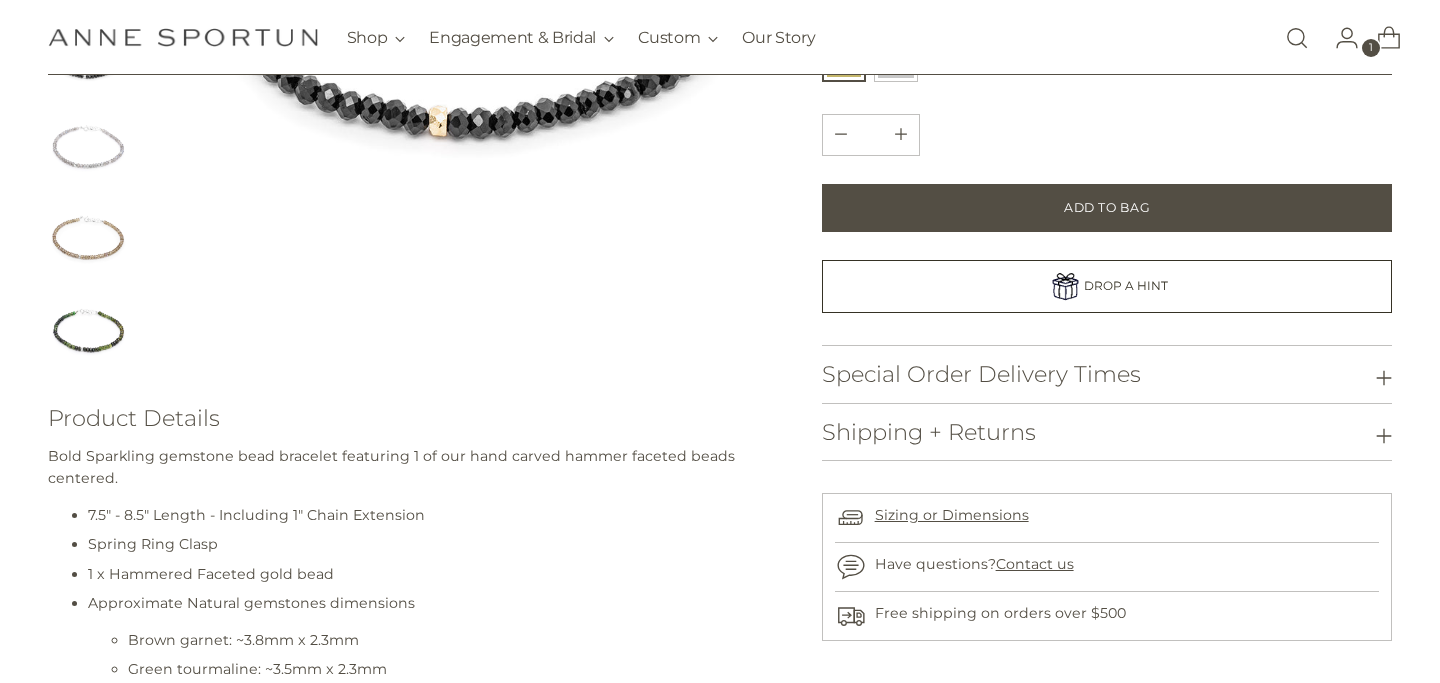 click at bounding box center (88, 330) 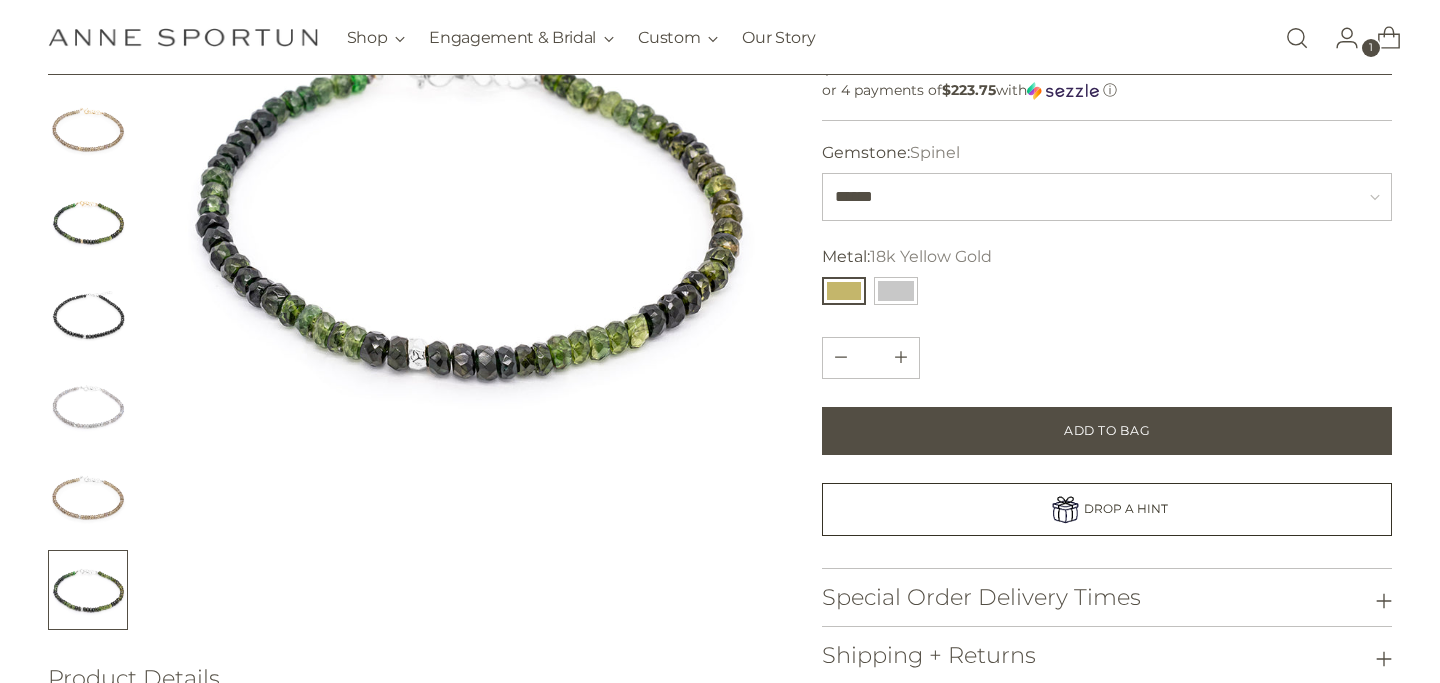 scroll, scrollTop: 338, scrollLeft: 0, axis: vertical 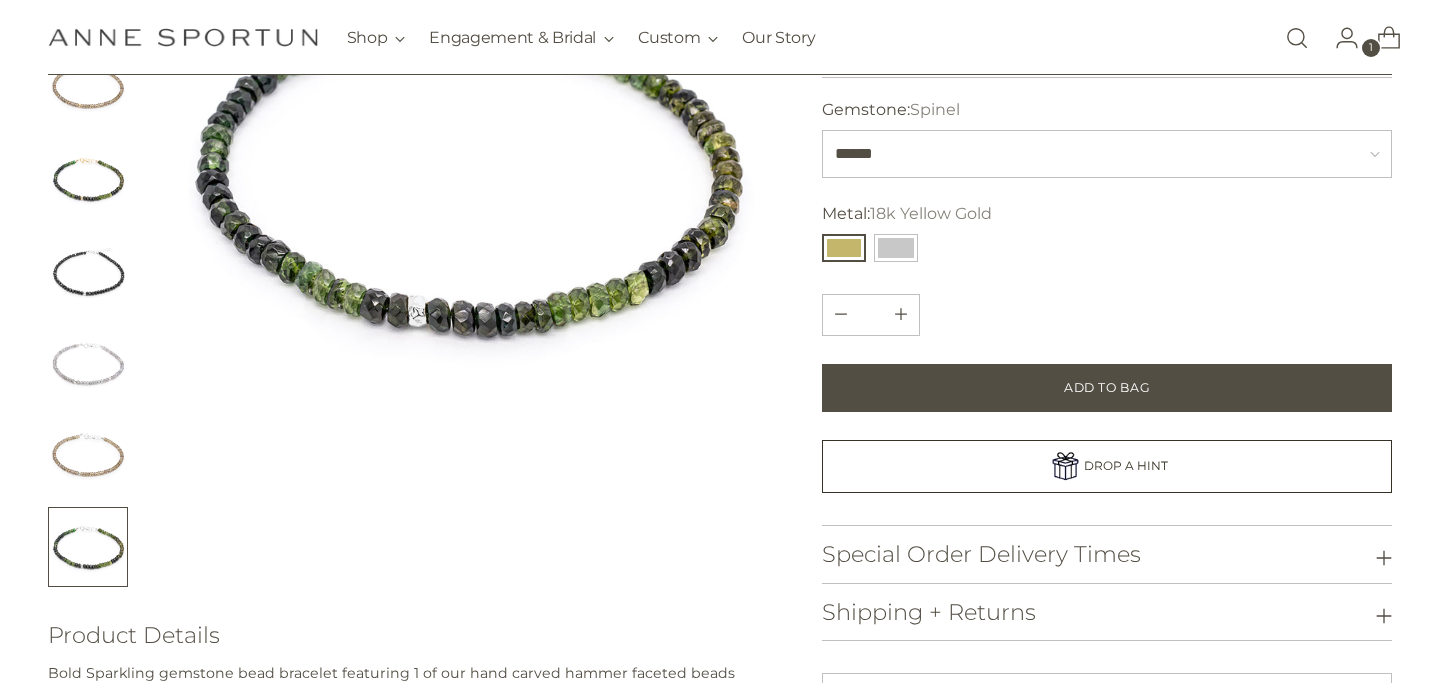 click at bounding box center [88, 455] 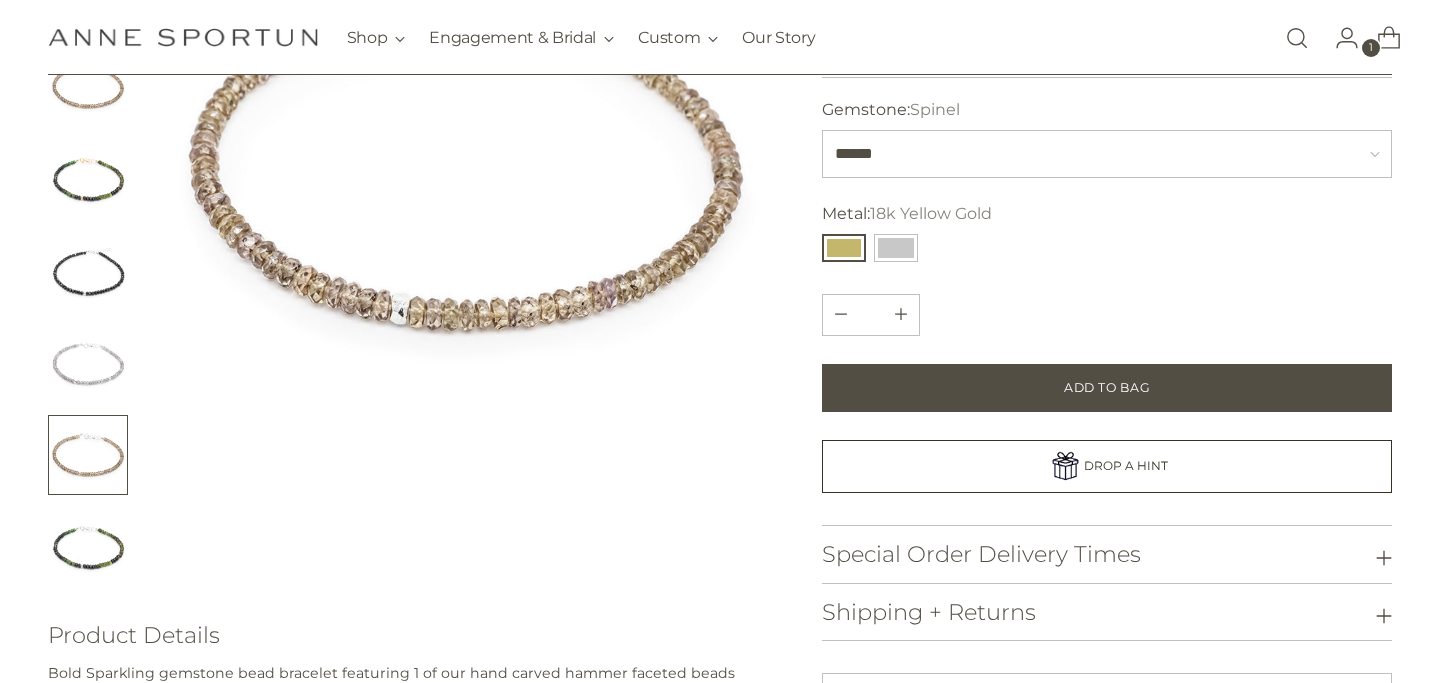 scroll, scrollTop: 0, scrollLeft: 0, axis: both 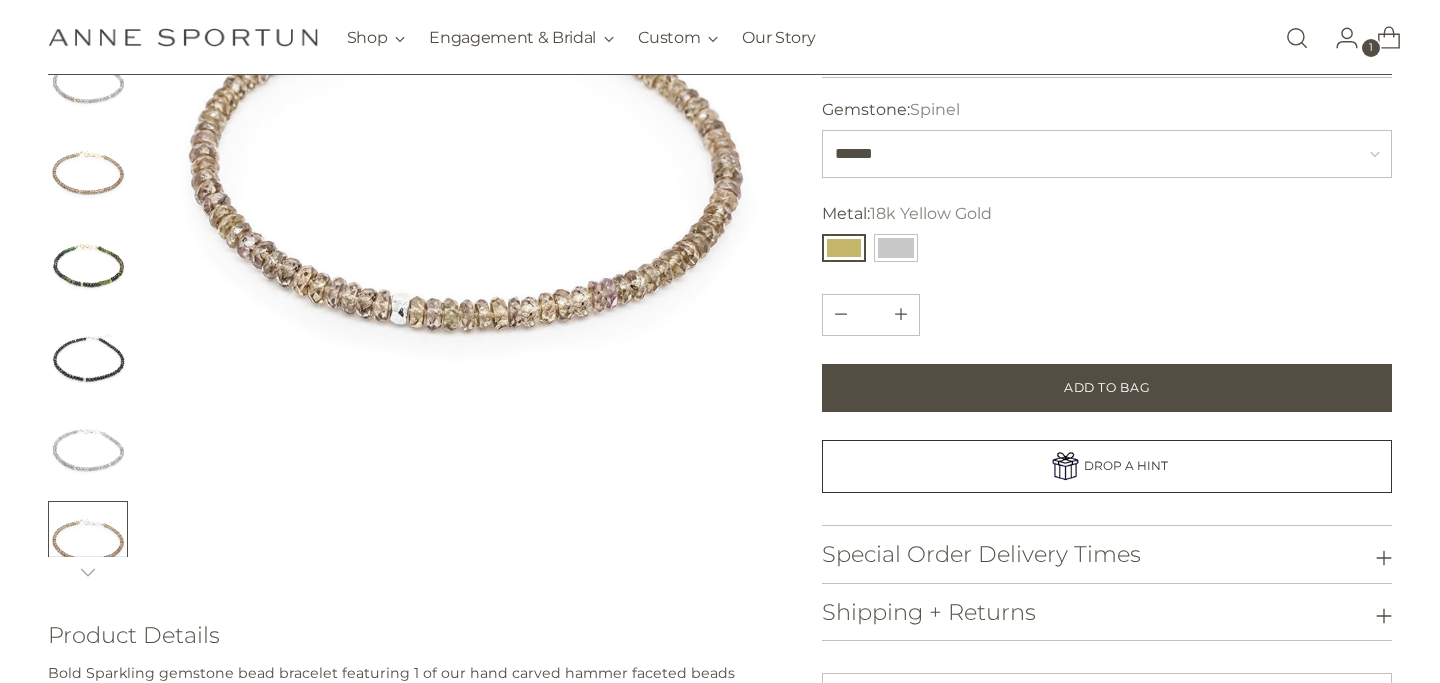 click at bounding box center [88, 449] 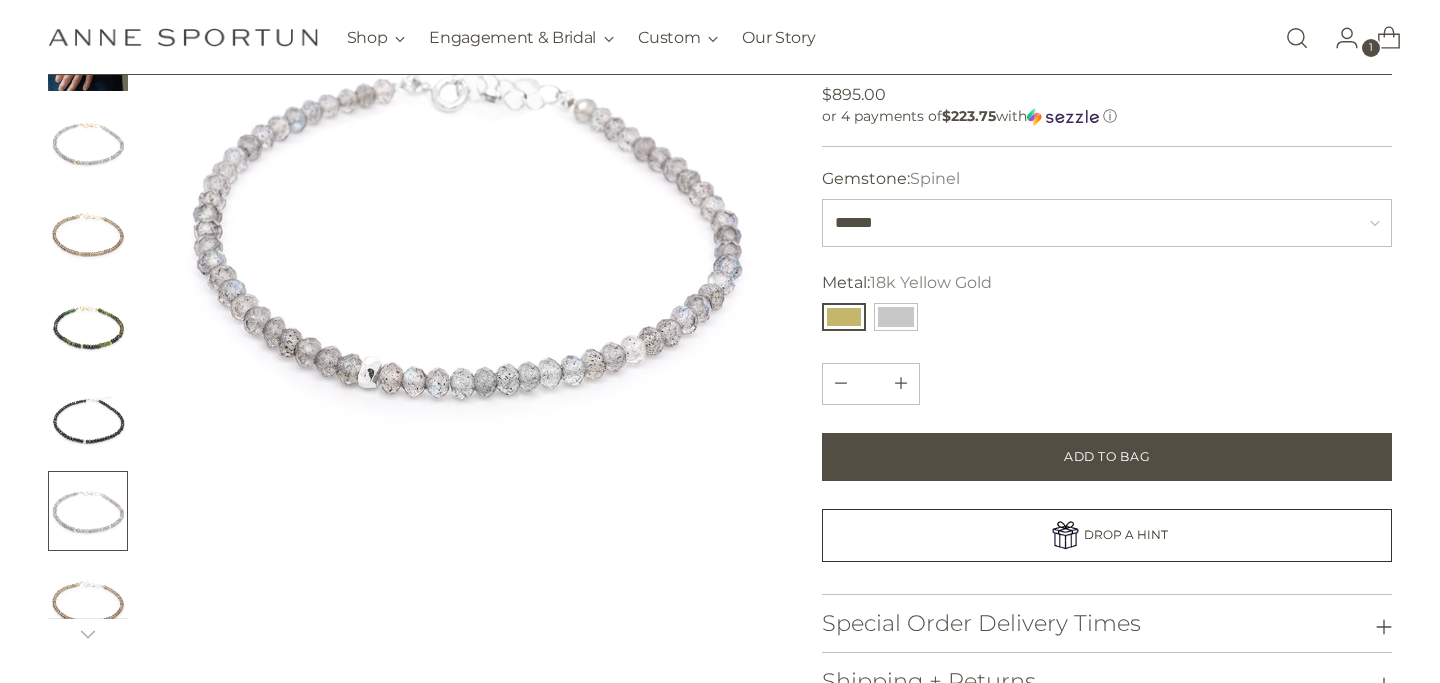 scroll, scrollTop: 237, scrollLeft: 0, axis: vertical 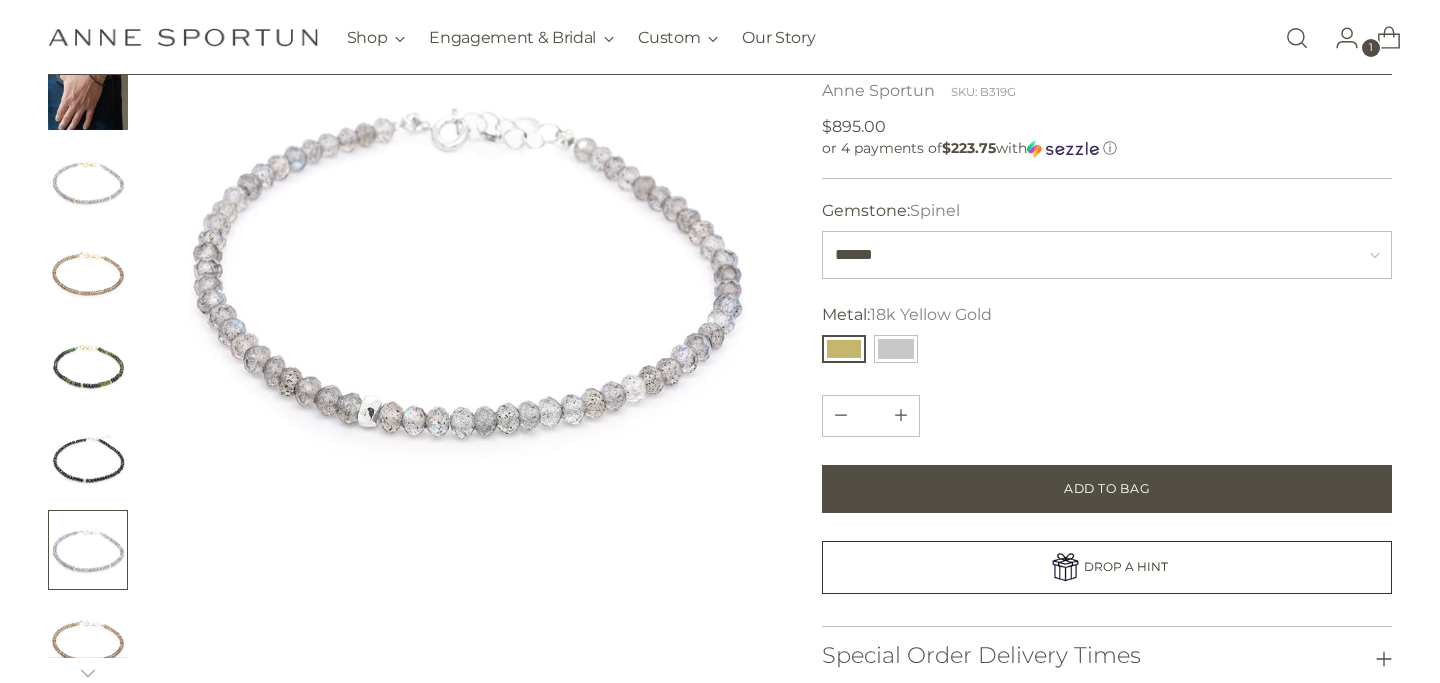 click at bounding box center (88, 458) 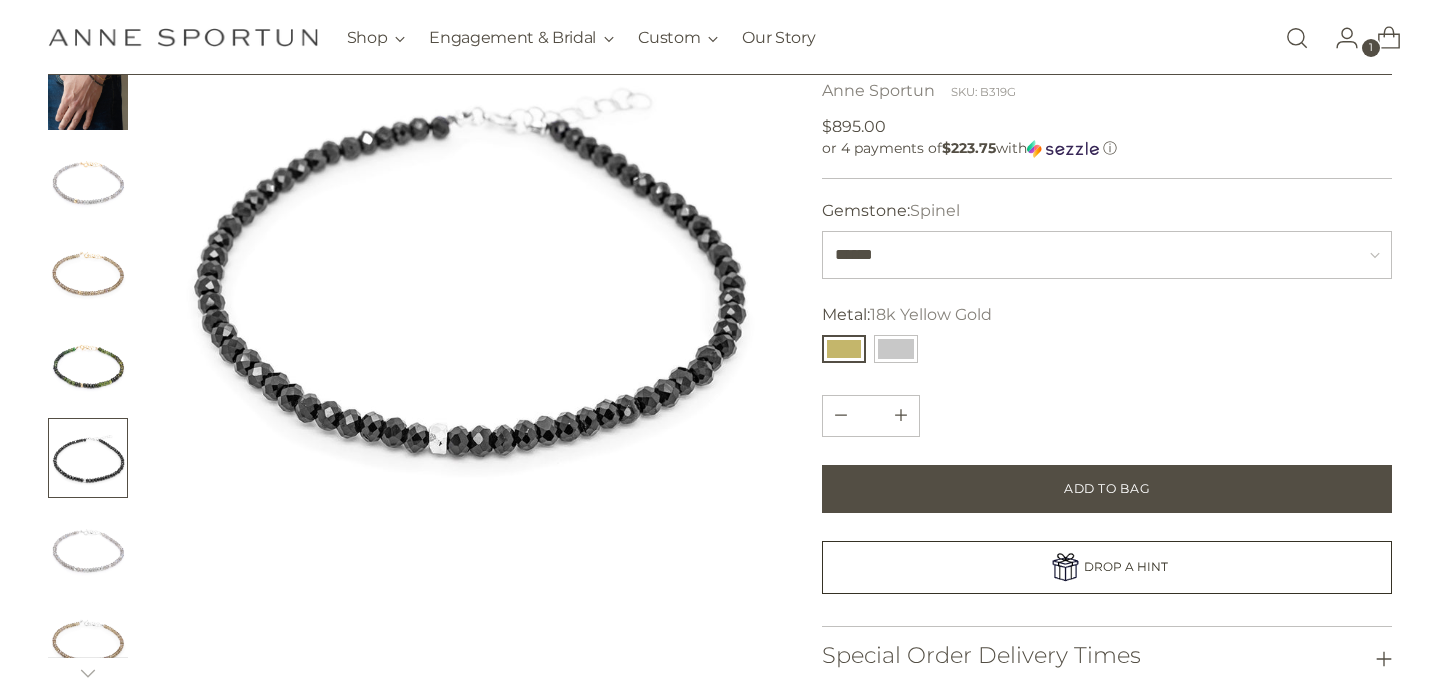 click at bounding box center (88, 366) 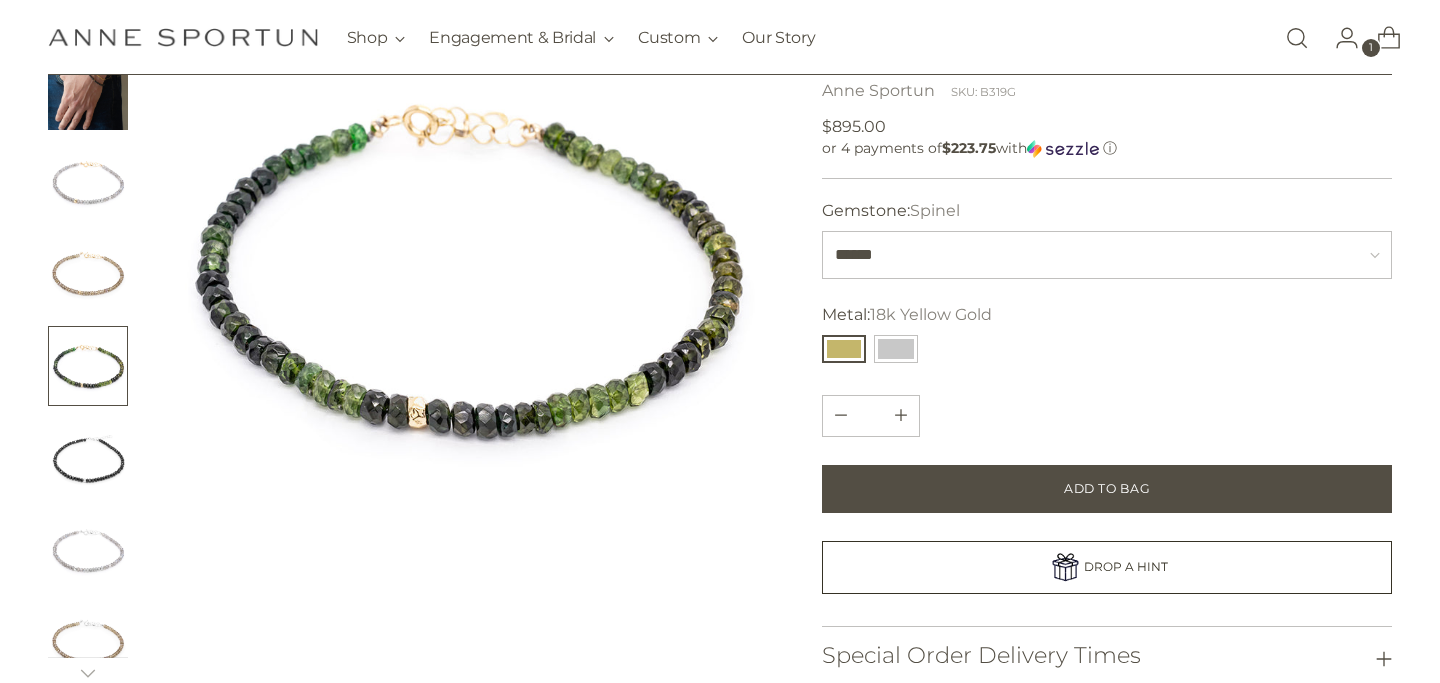 click at bounding box center (88, 274) 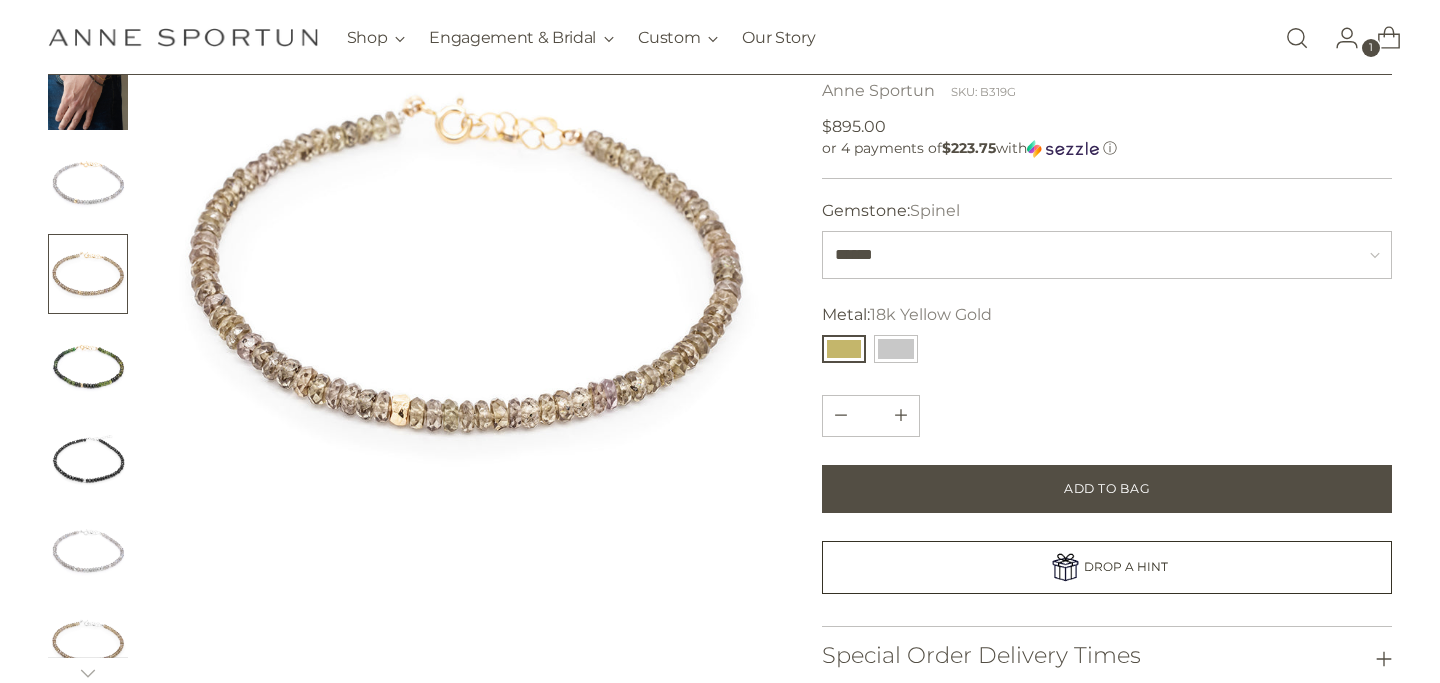 click at bounding box center [88, 182] 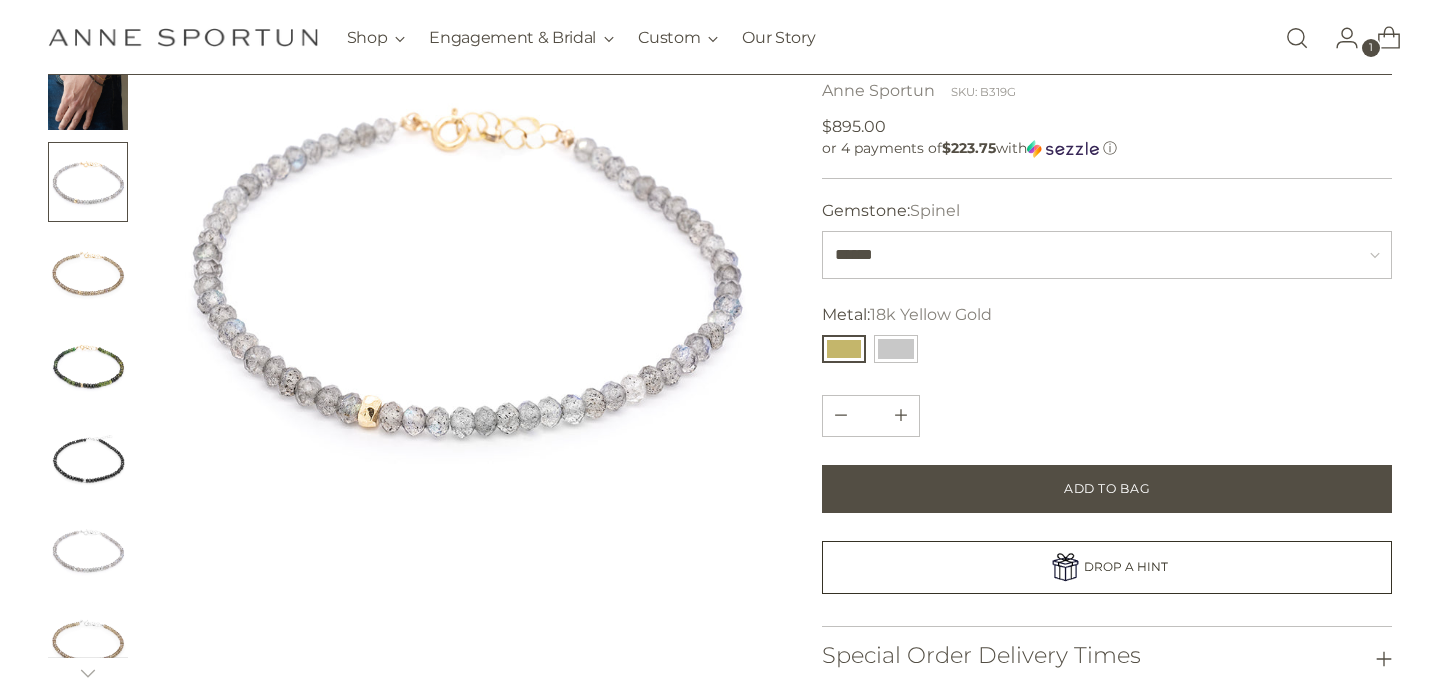 click at bounding box center [88, 458] 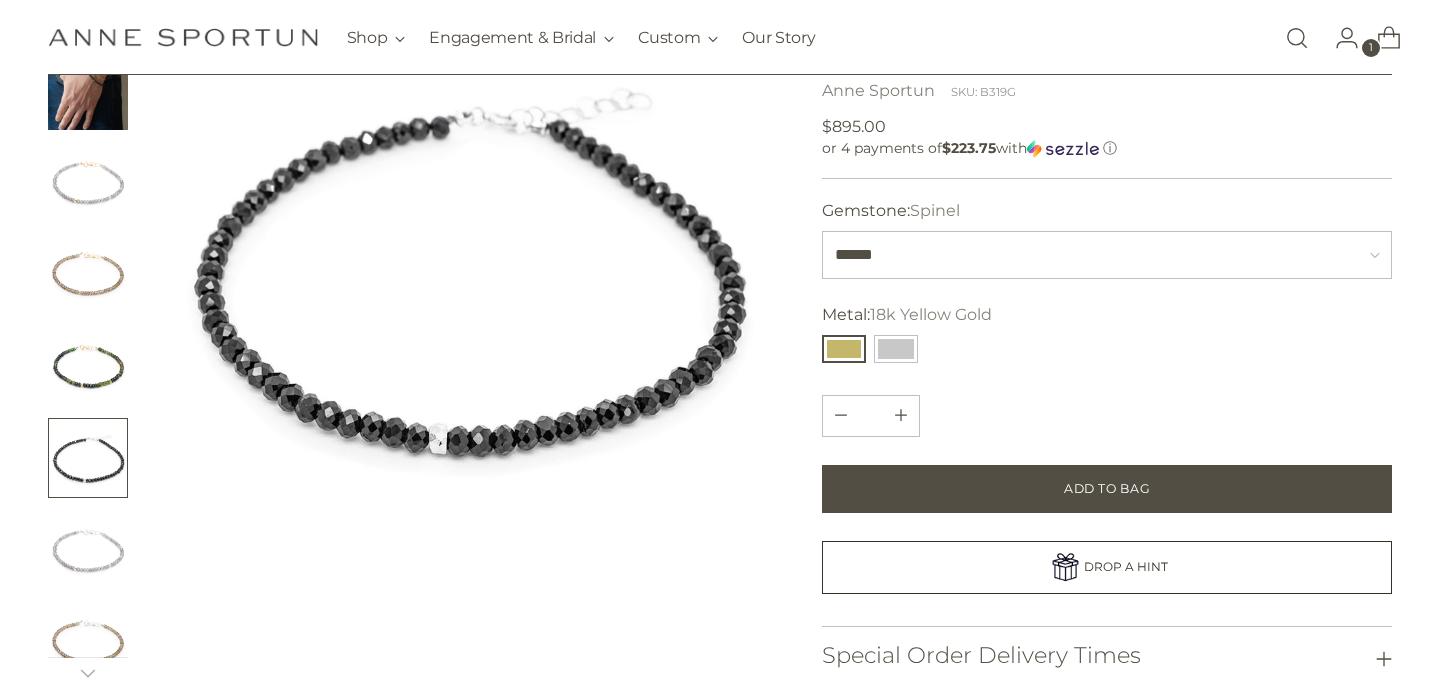 click at bounding box center [88, 366] 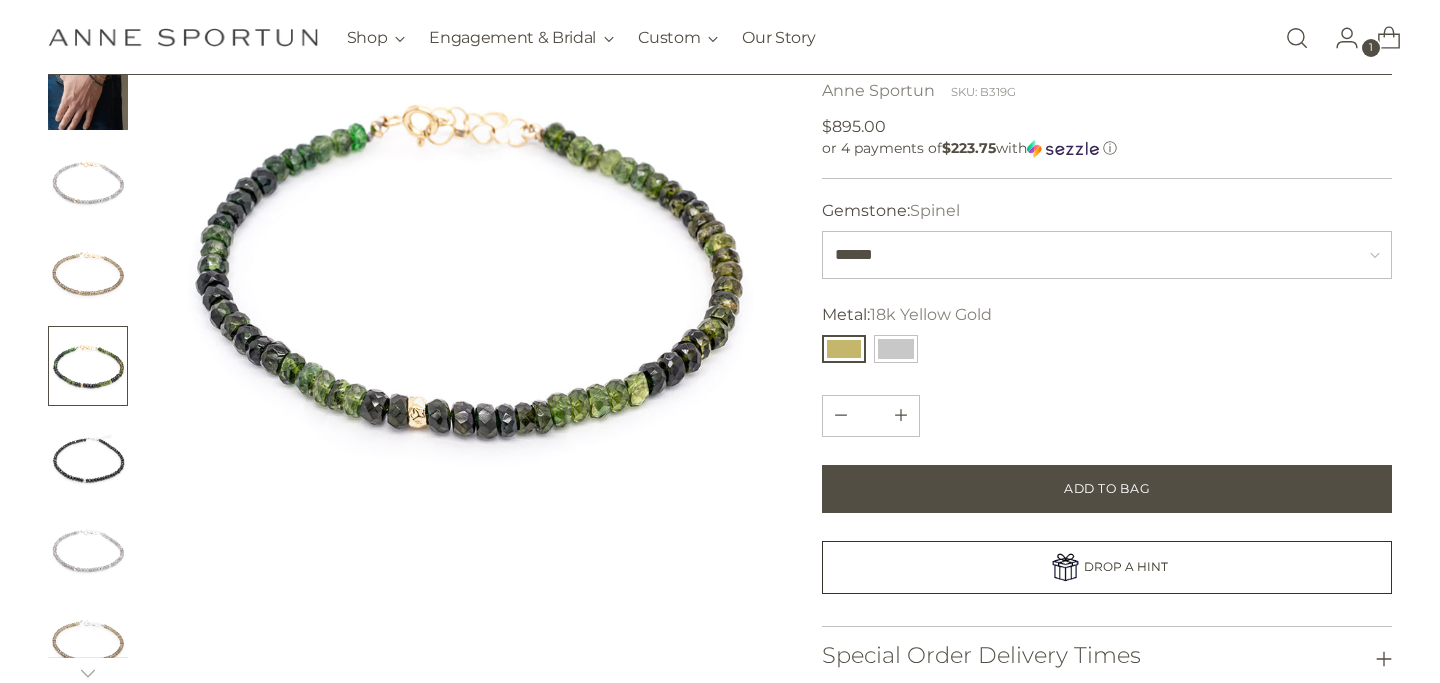 click at bounding box center [88, 458] 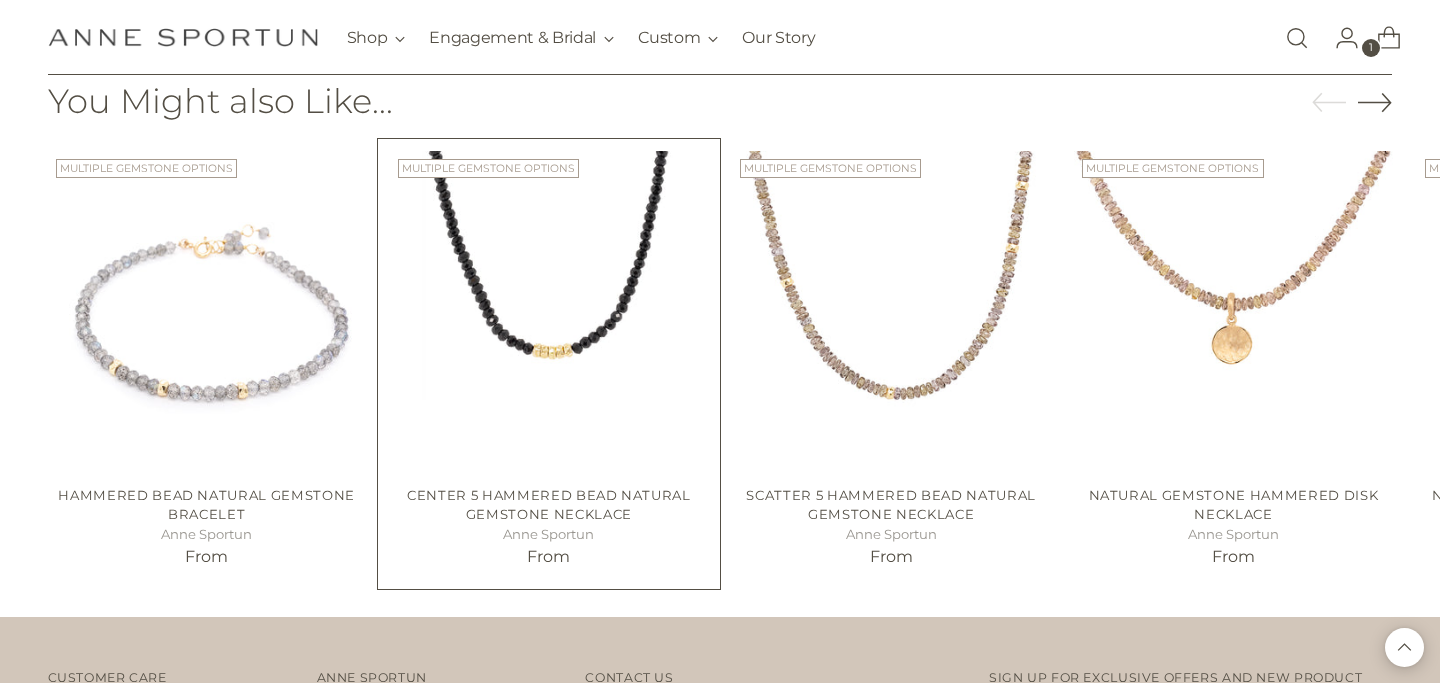 scroll, scrollTop: 1417, scrollLeft: 0, axis: vertical 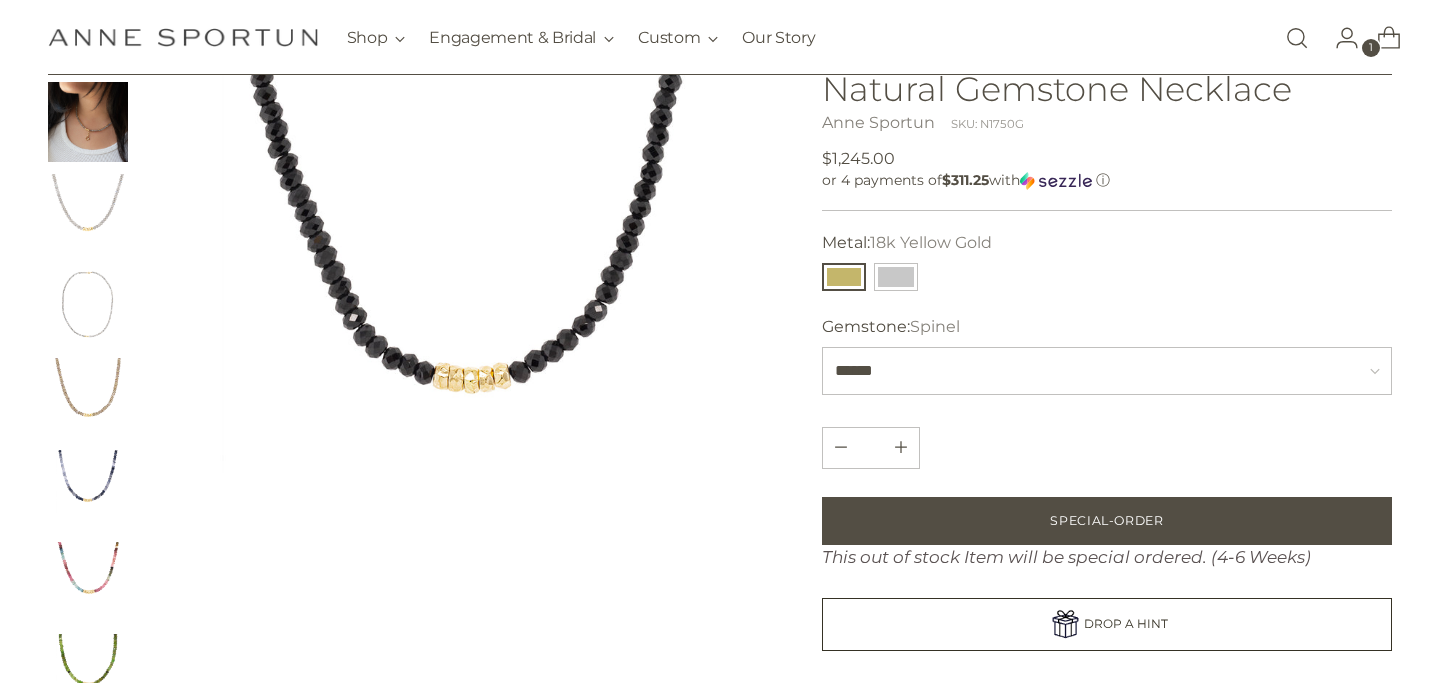 click at bounding box center (844, 277) 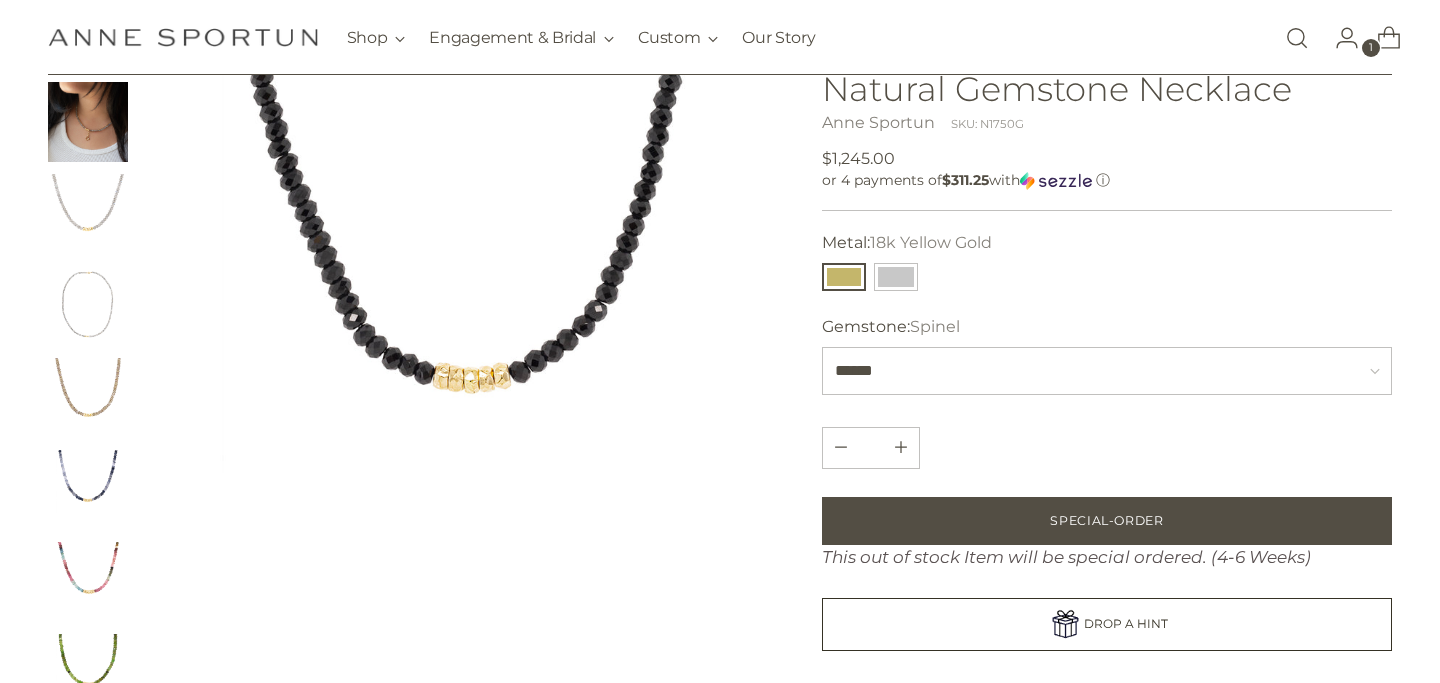 type 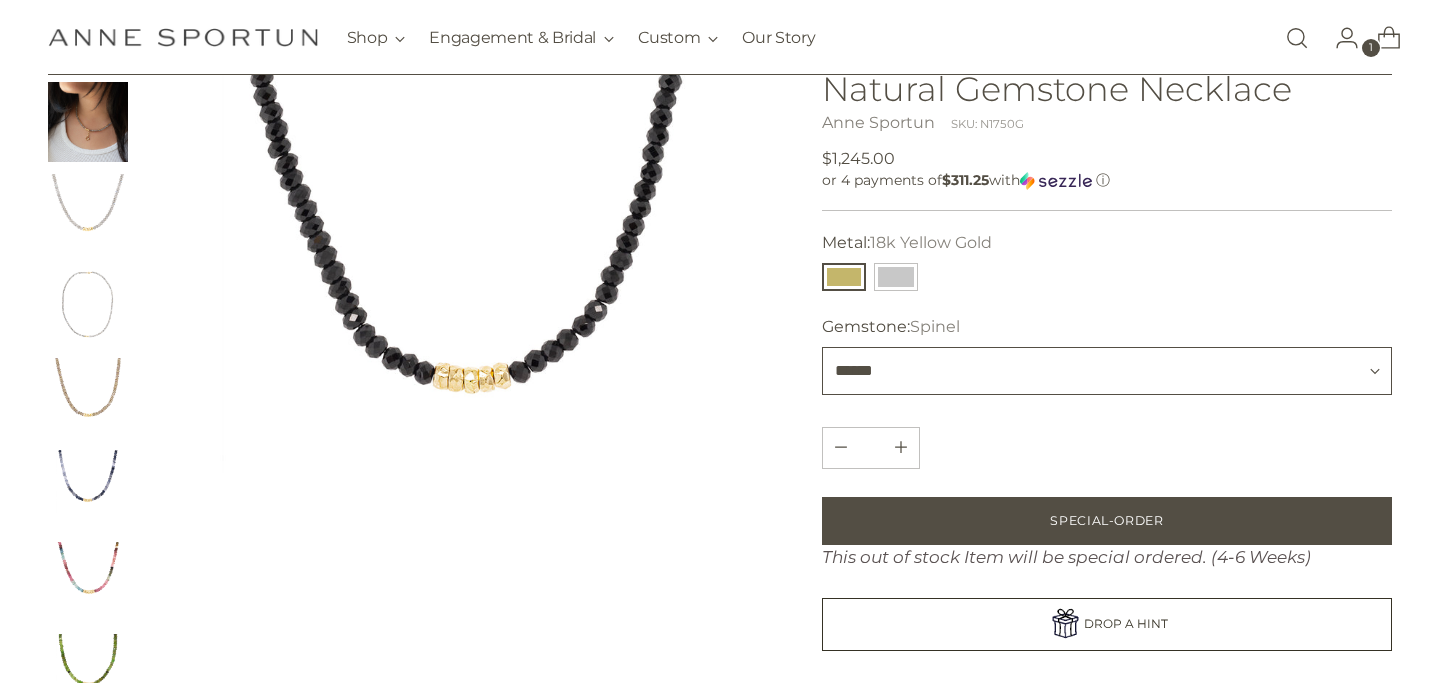 click on "[FIRST] [LAST] [LAST] [LAST] [LAST] [LAST]" at bounding box center (1107, 371) 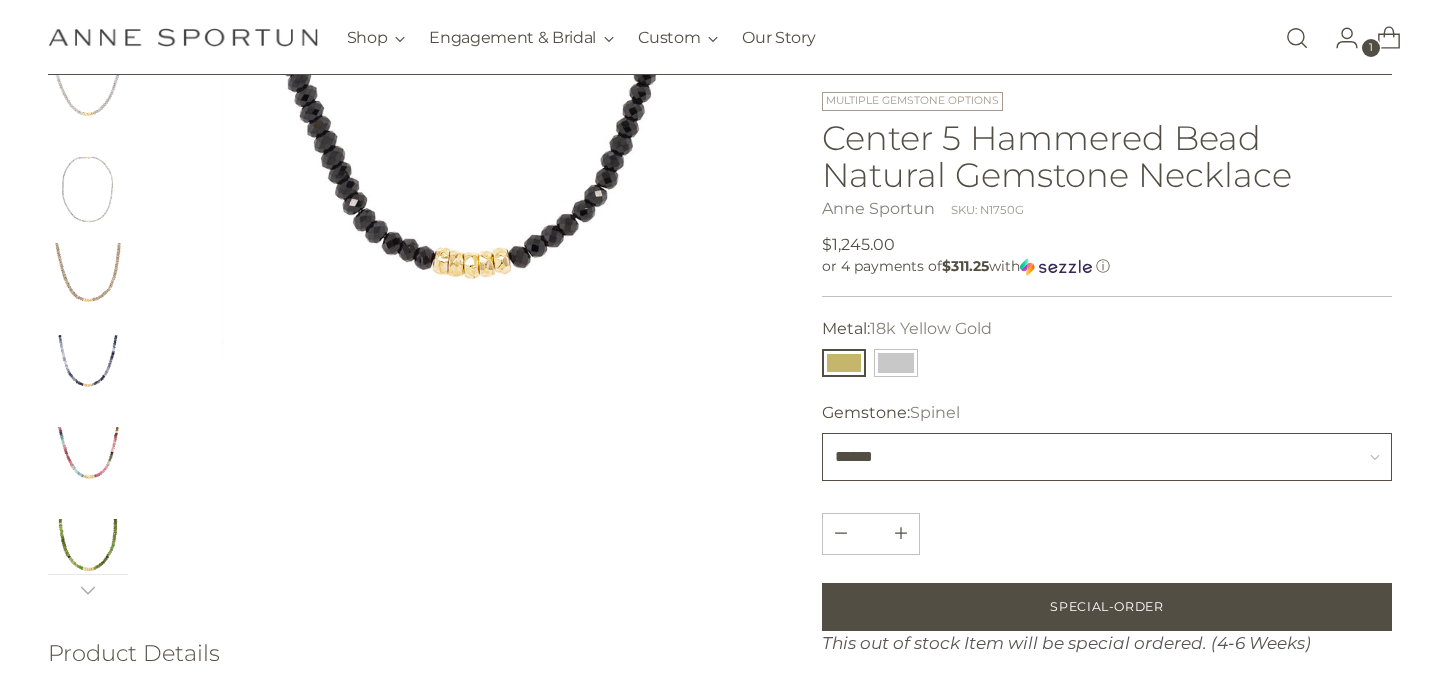 scroll, scrollTop: 0, scrollLeft: 0, axis: both 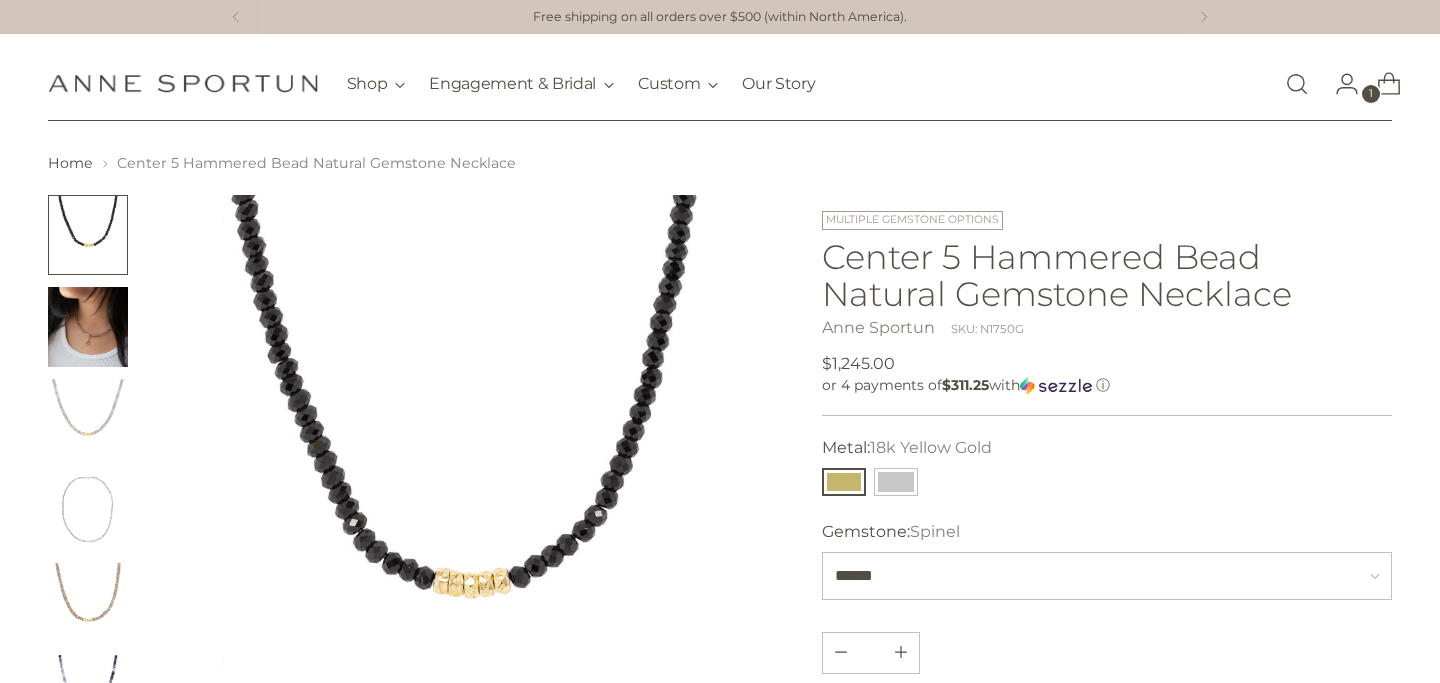 click at bounding box center (88, 327) 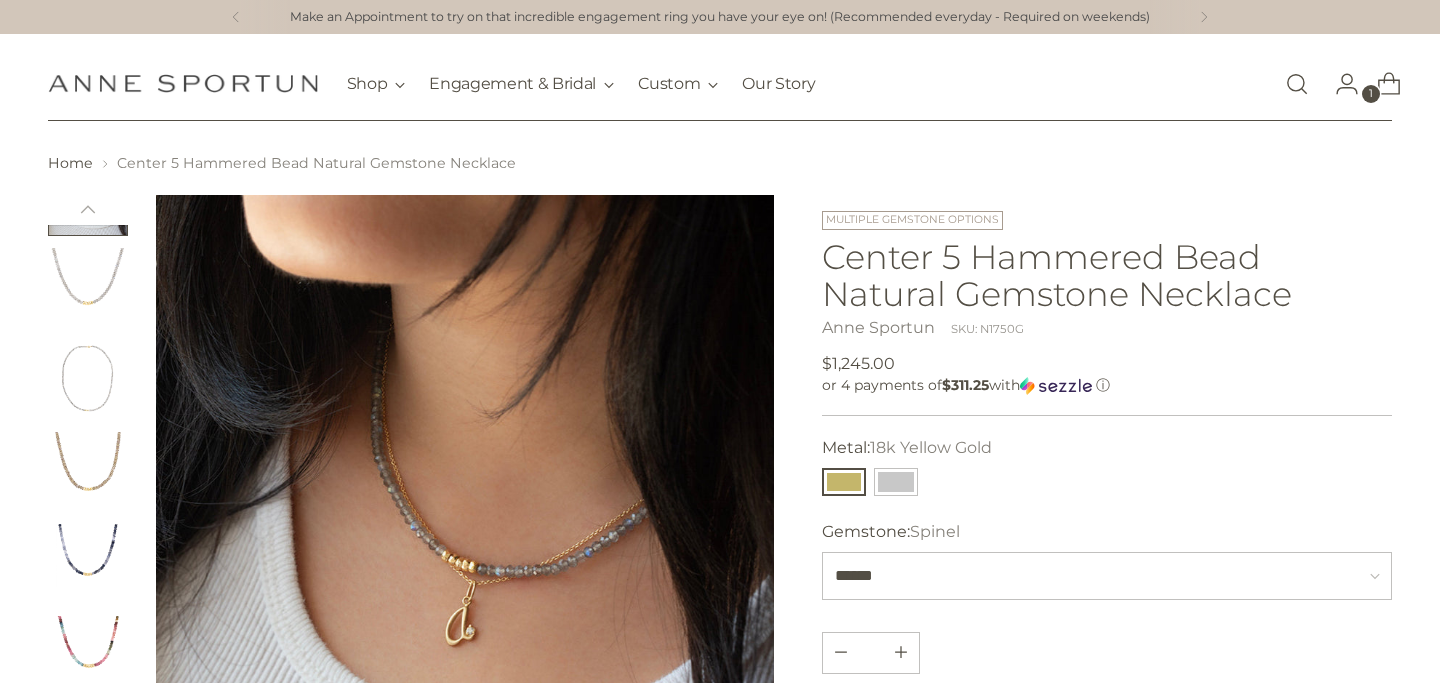 scroll, scrollTop: 134, scrollLeft: 0, axis: vertical 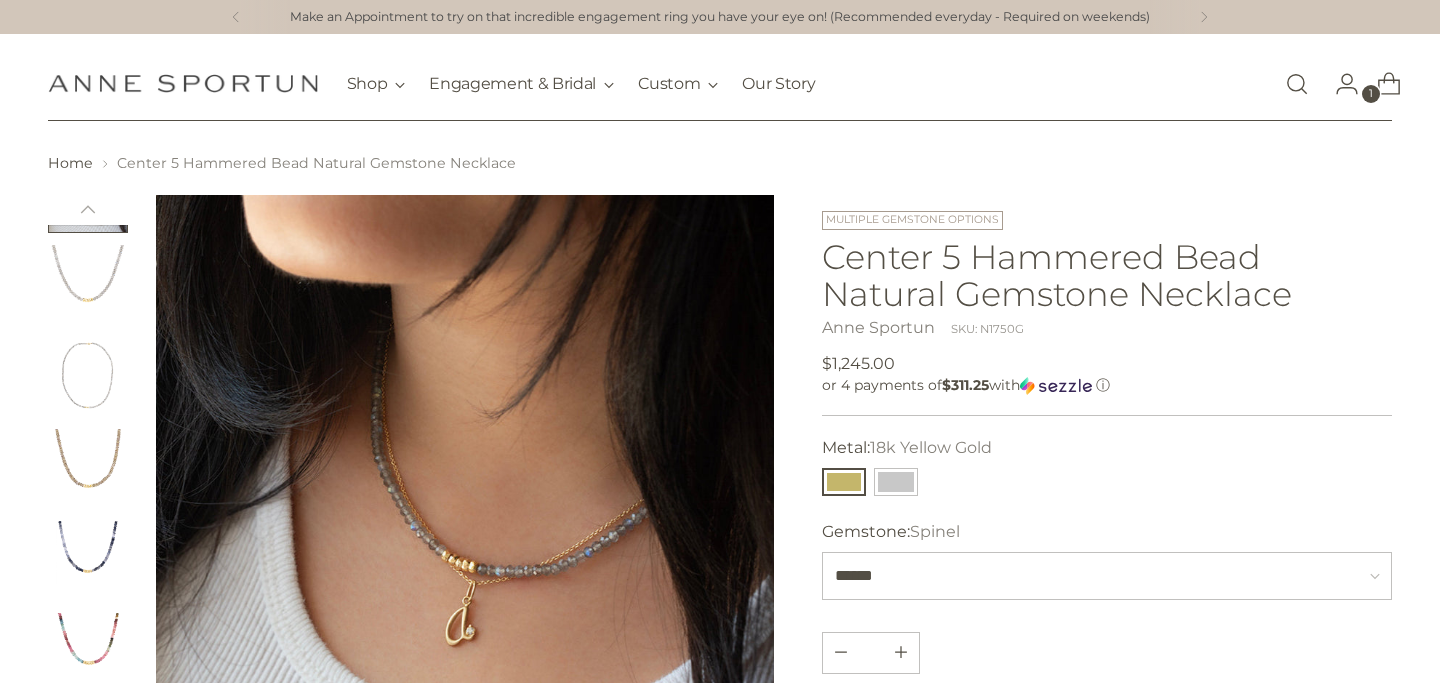 click at bounding box center (88, 285) 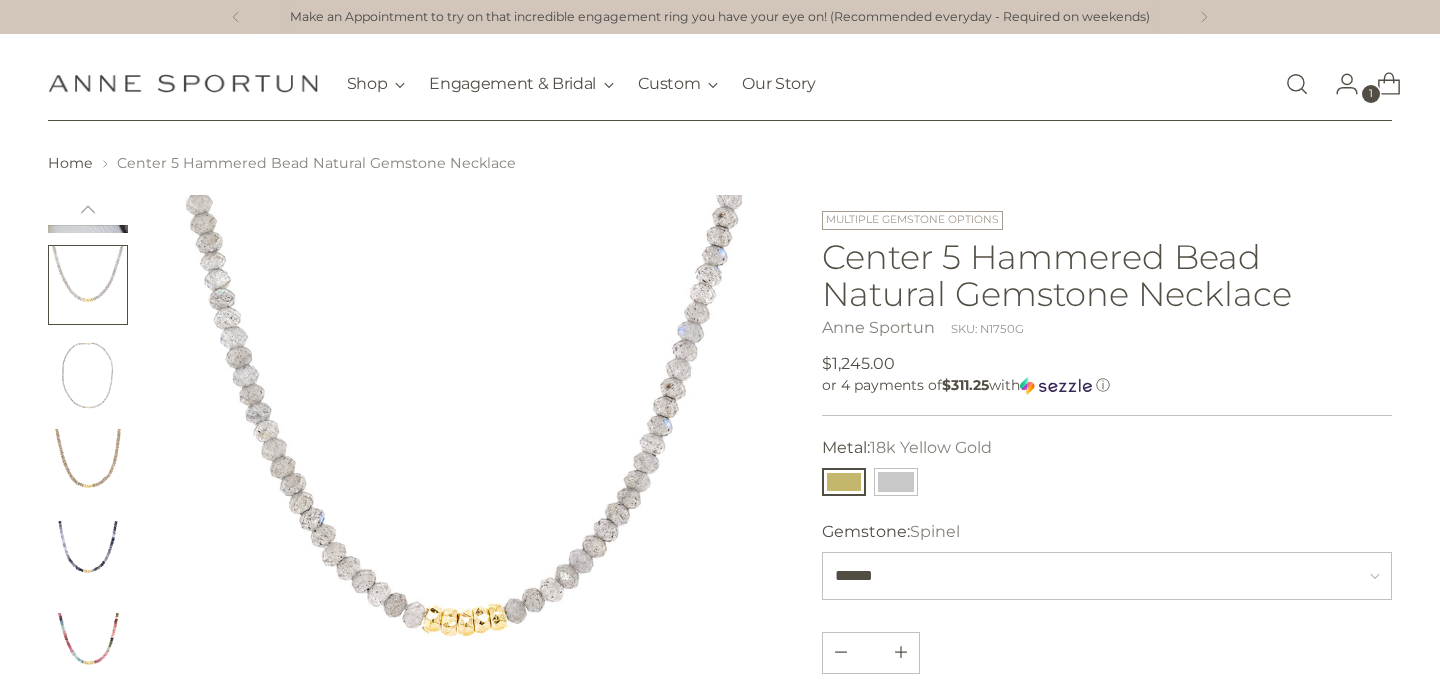 click at bounding box center (88, 377) 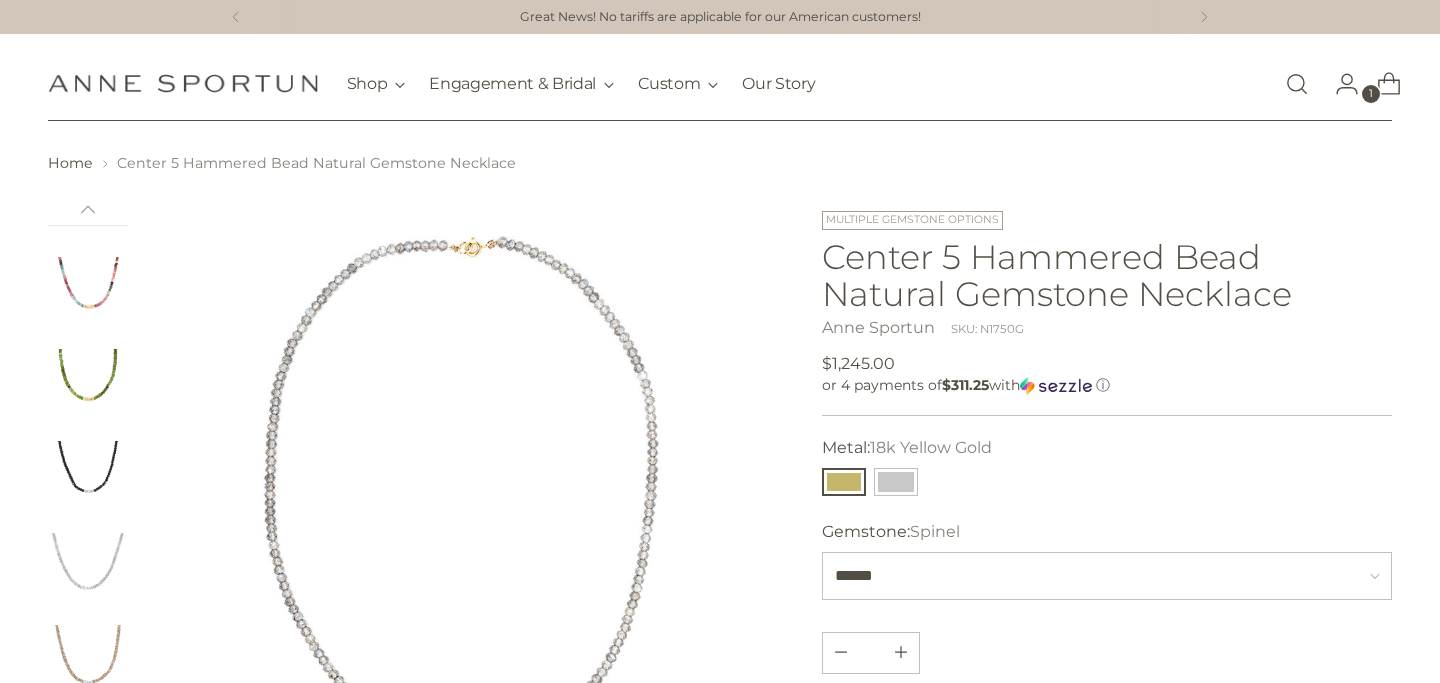 scroll, scrollTop: 546, scrollLeft: 0, axis: vertical 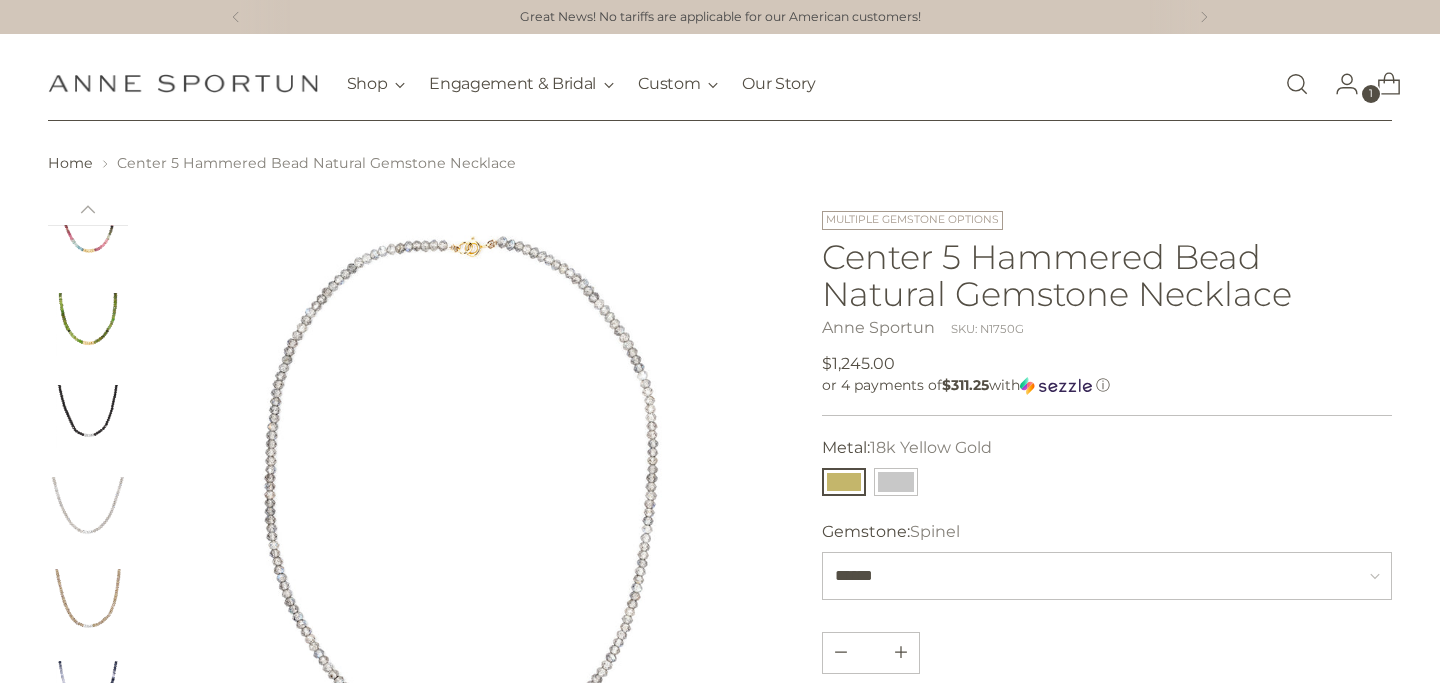 click at bounding box center [88, 425] 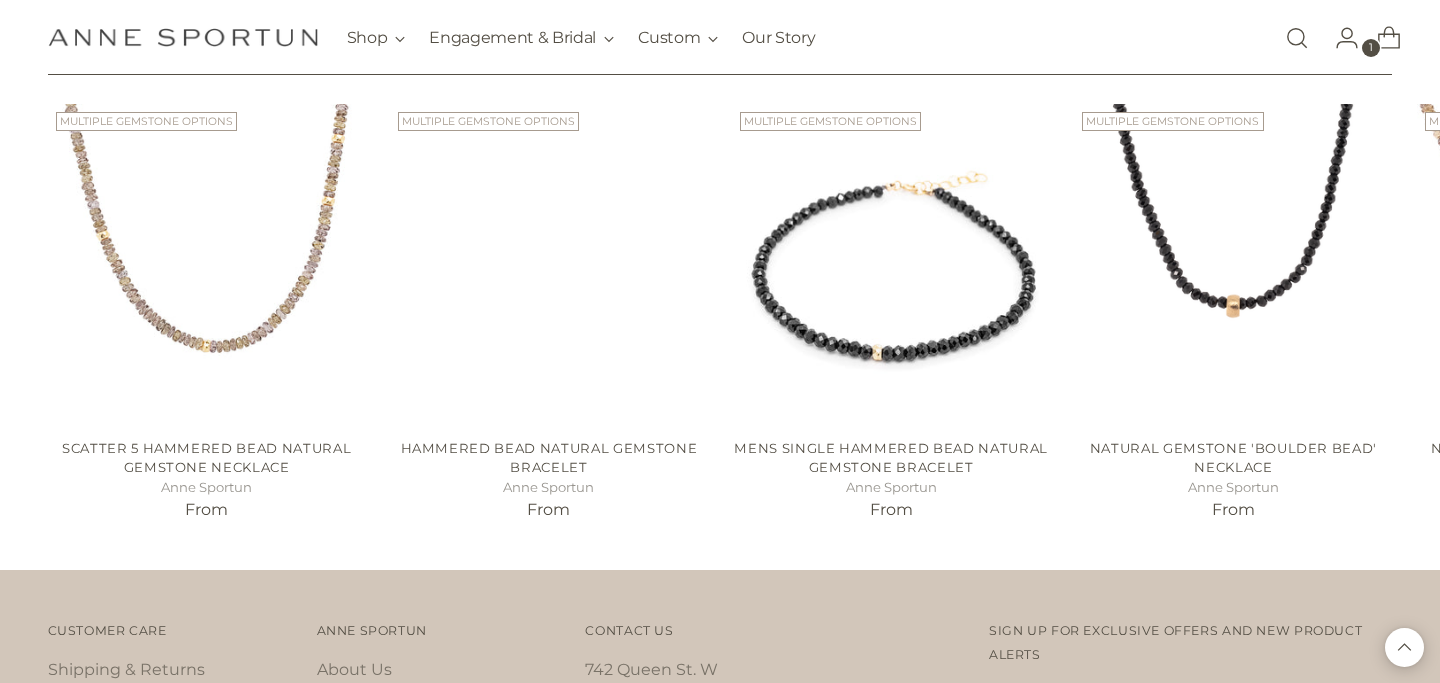 scroll, scrollTop: 1484, scrollLeft: 0, axis: vertical 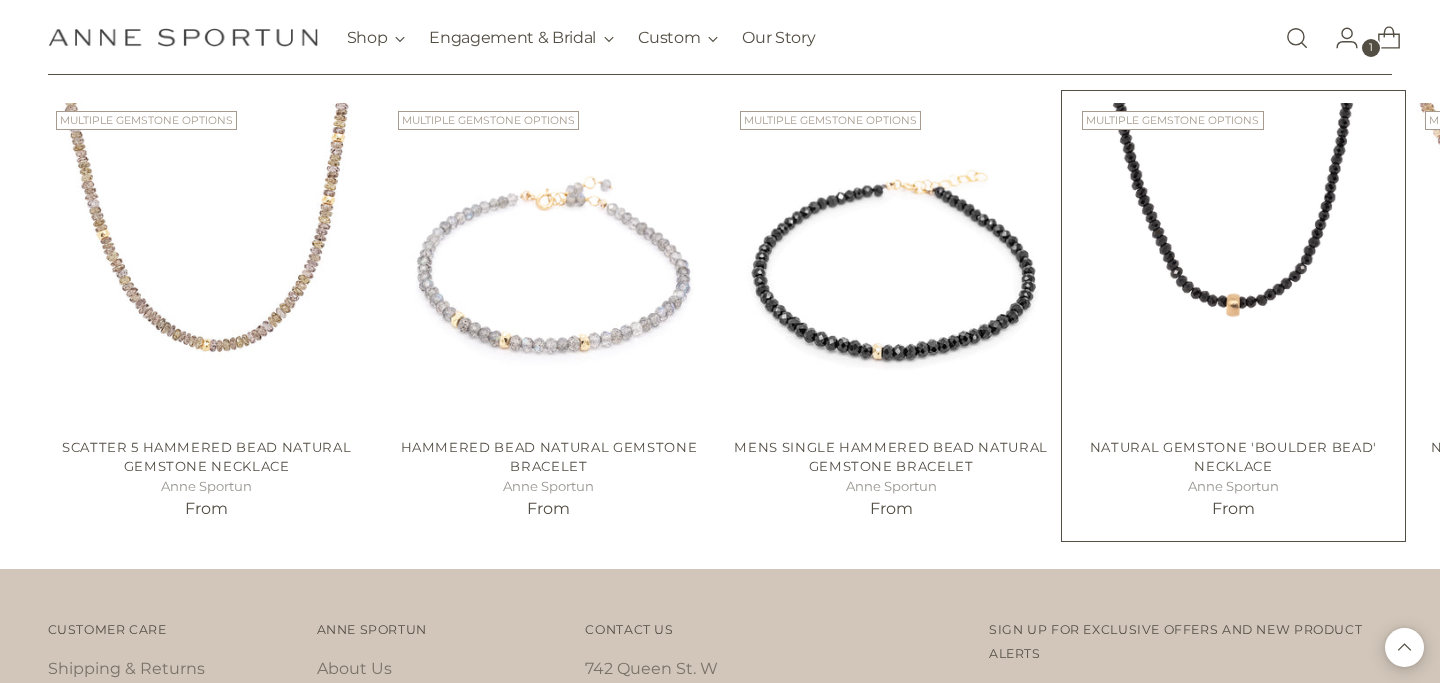 click at bounding box center [0, 0] 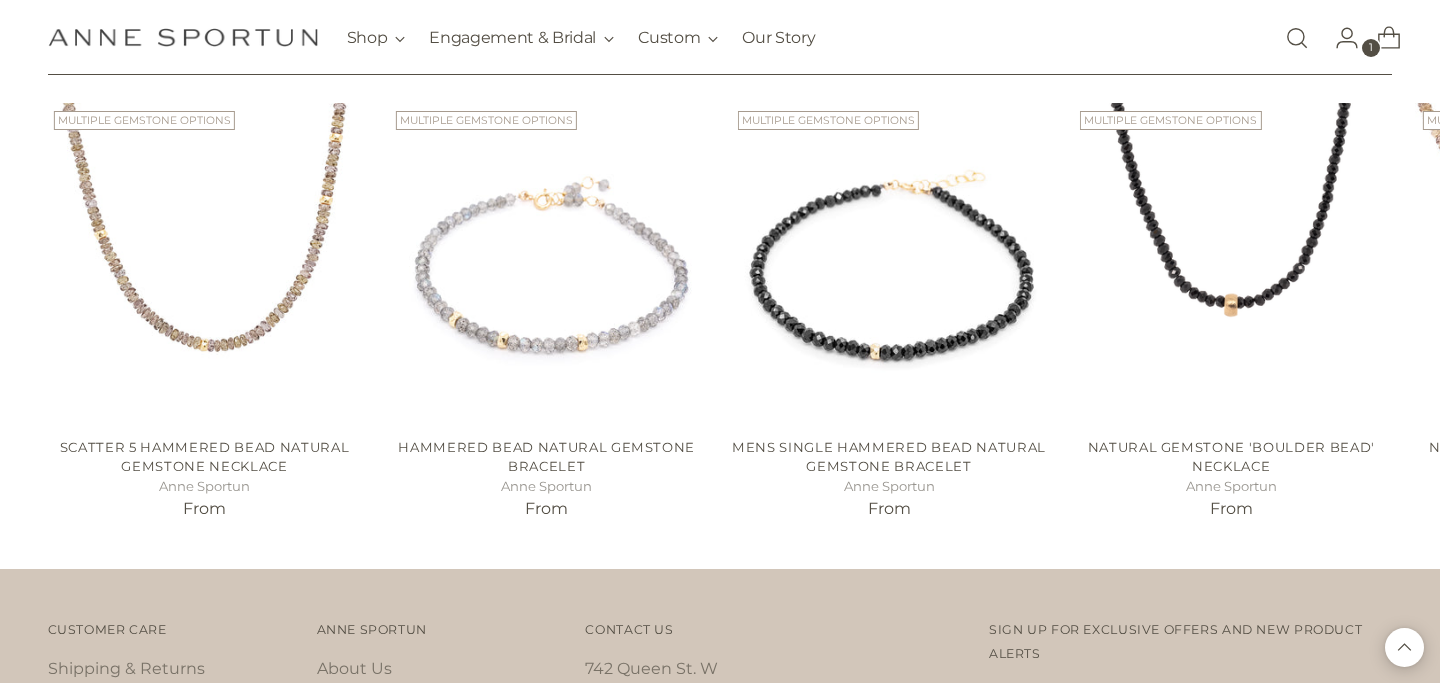 click 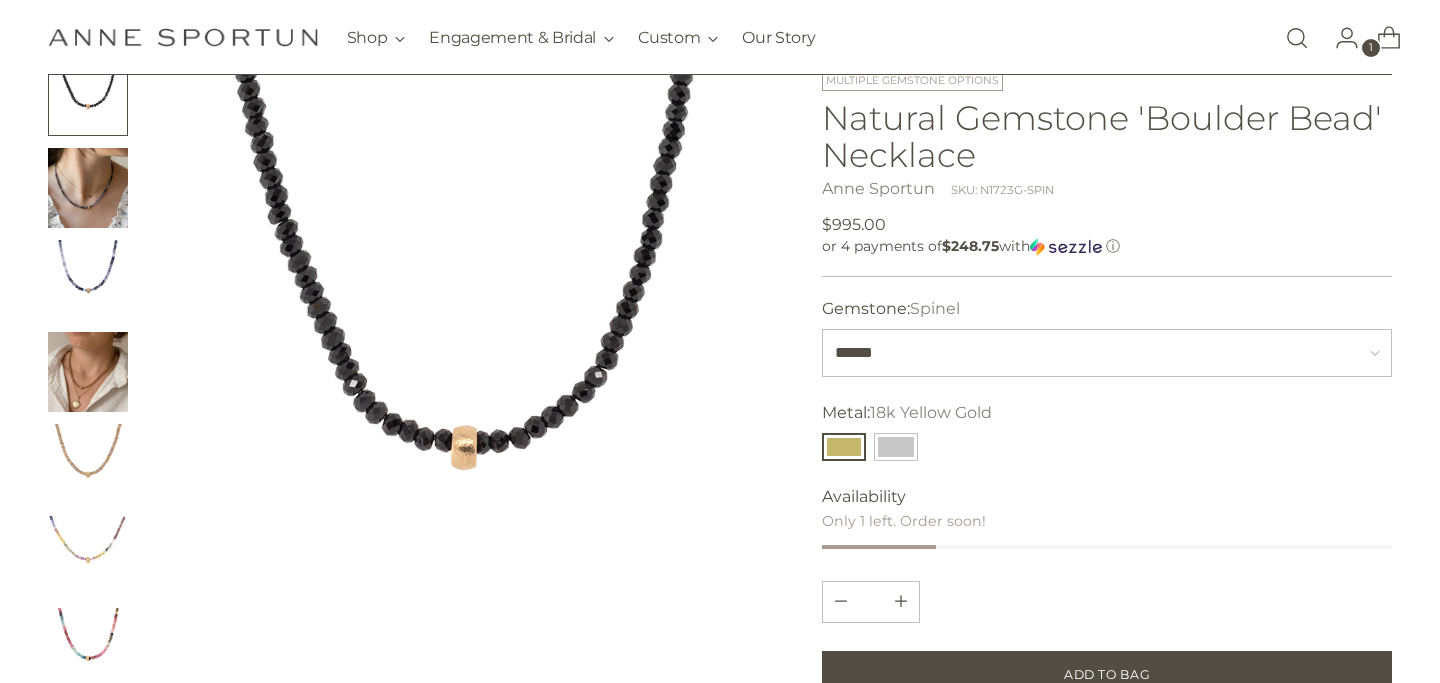 scroll, scrollTop: 143, scrollLeft: 0, axis: vertical 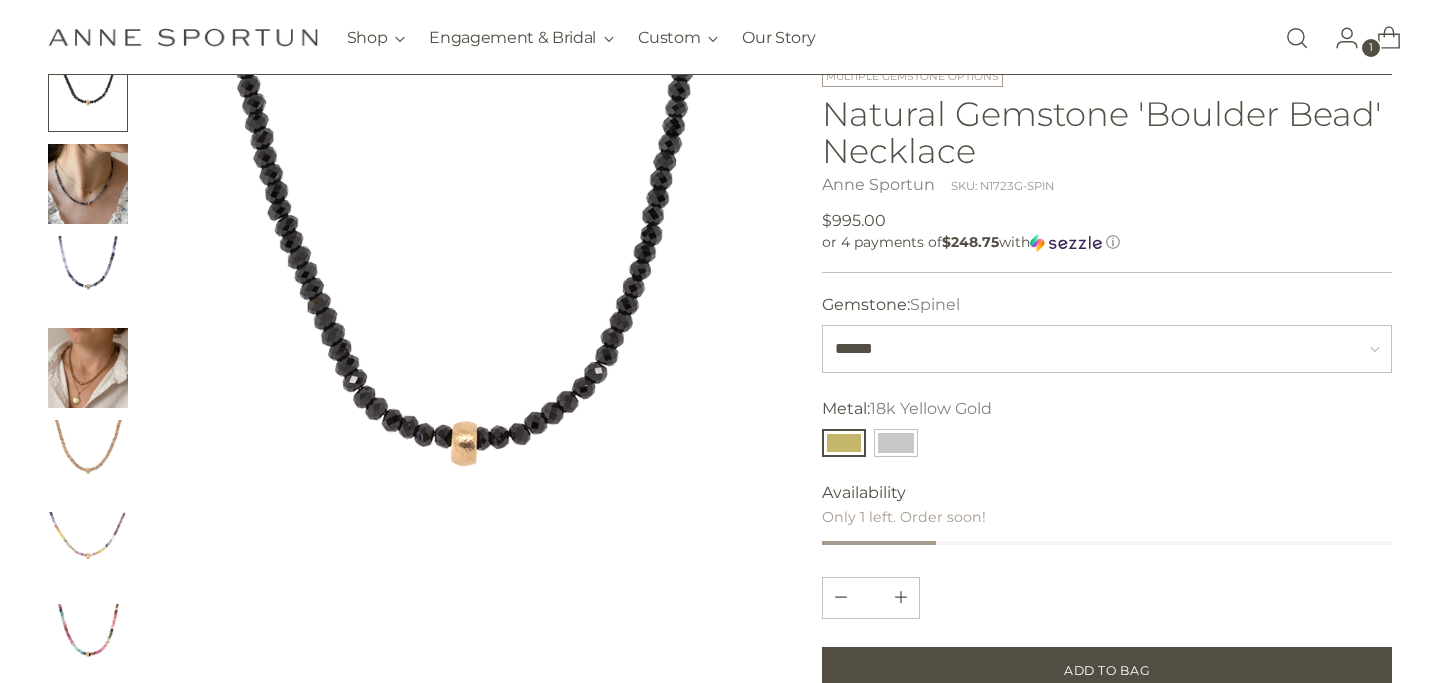 click at bounding box center [844, 443] 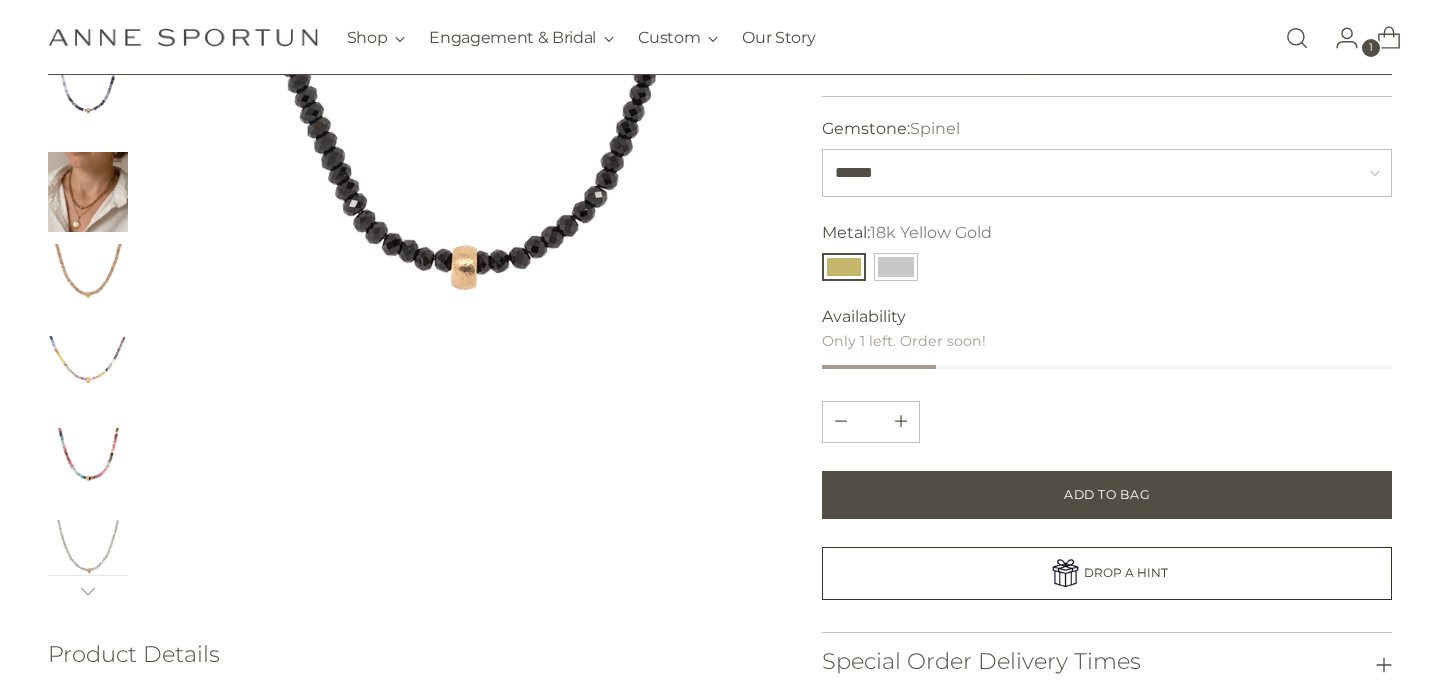 scroll, scrollTop: 320, scrollLeft: 0, axis: vertical 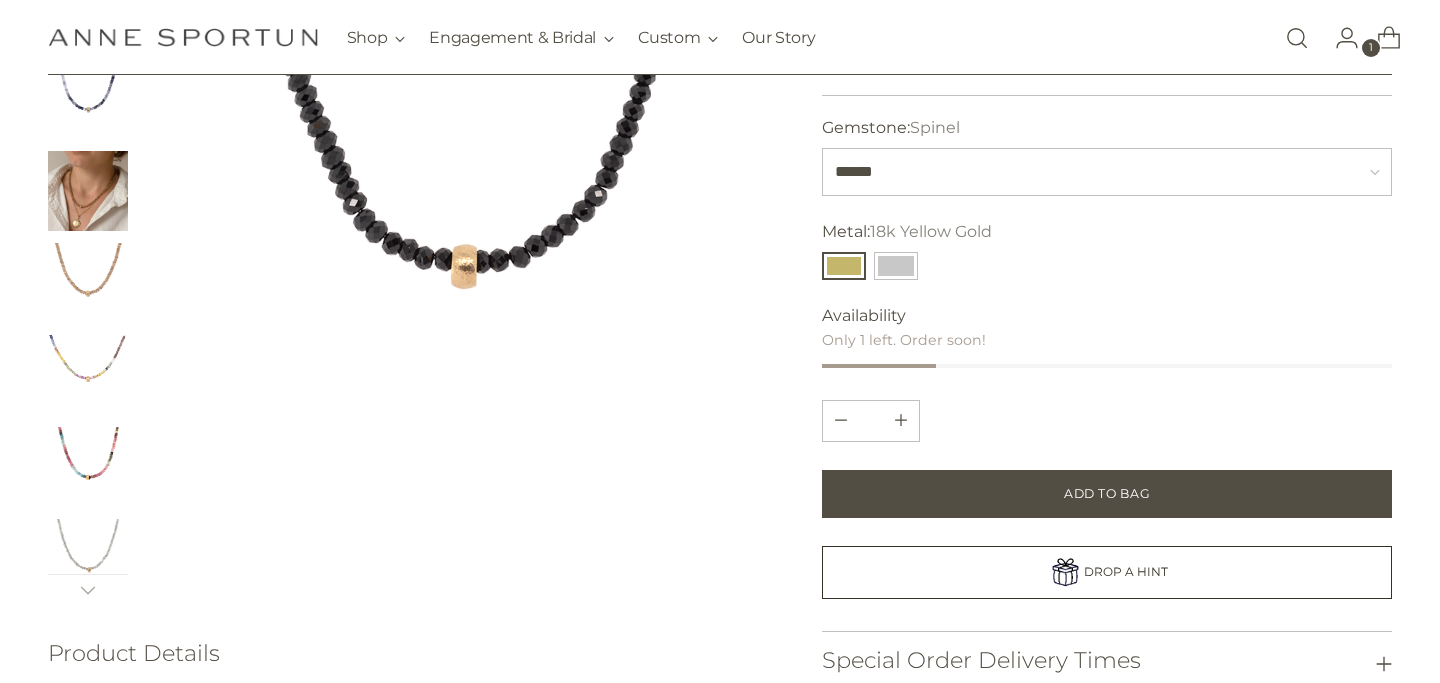 click at bounding box center (88, 191) 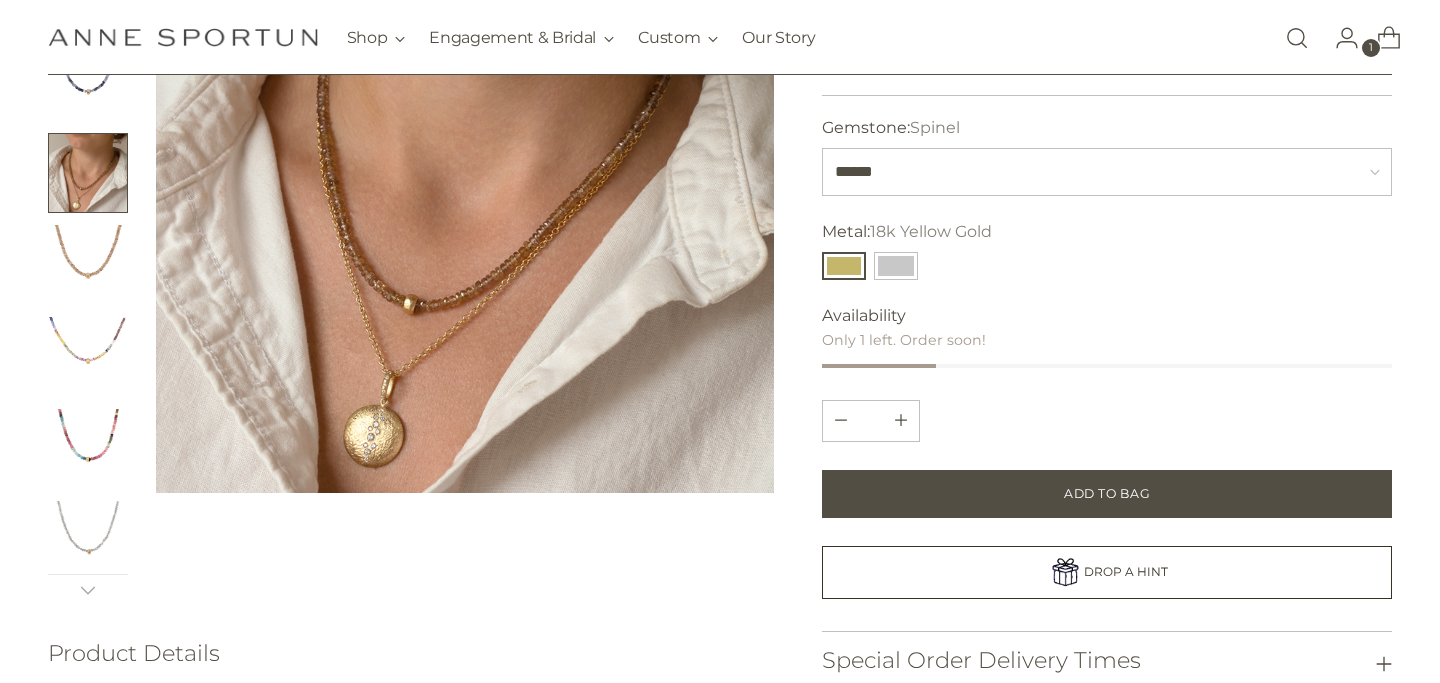 scroll, scrollTop: 19, scrollLeft: 0, axis: vertical 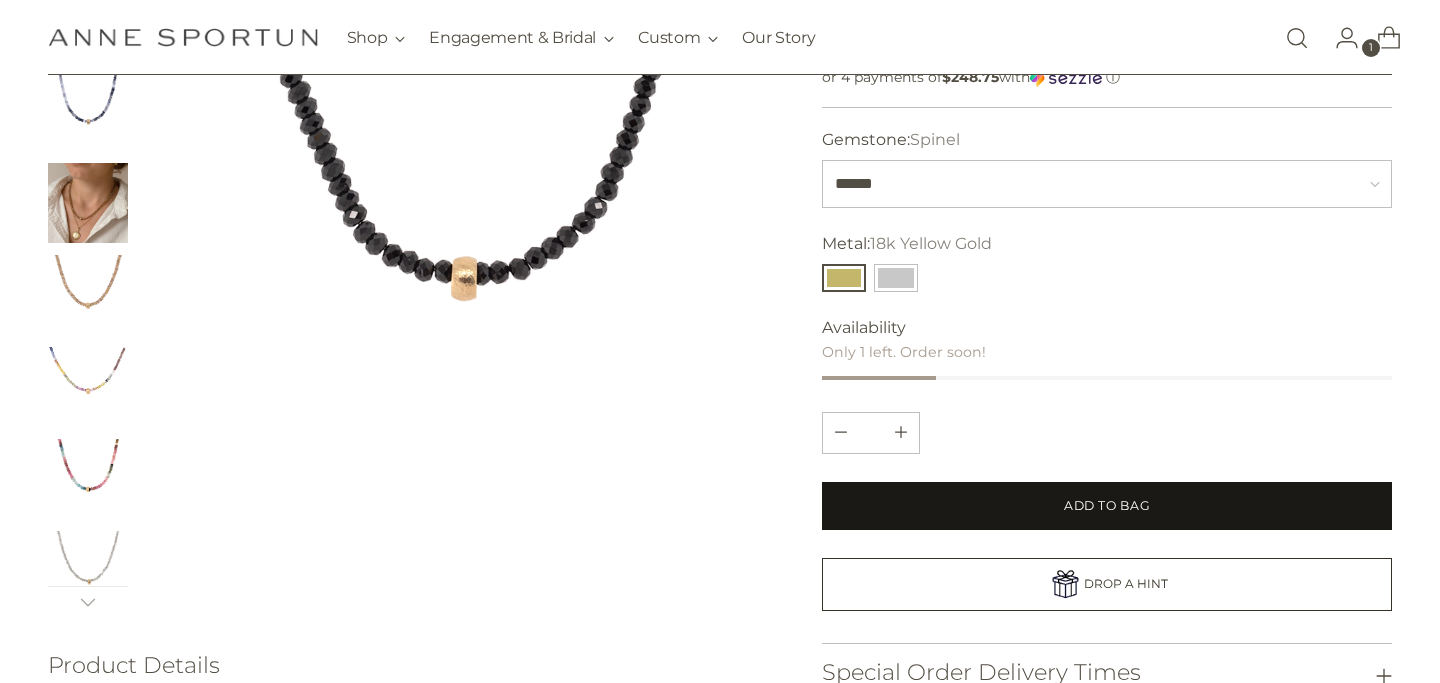 click on "Add to Bag" at bounding box center (1107, 506) 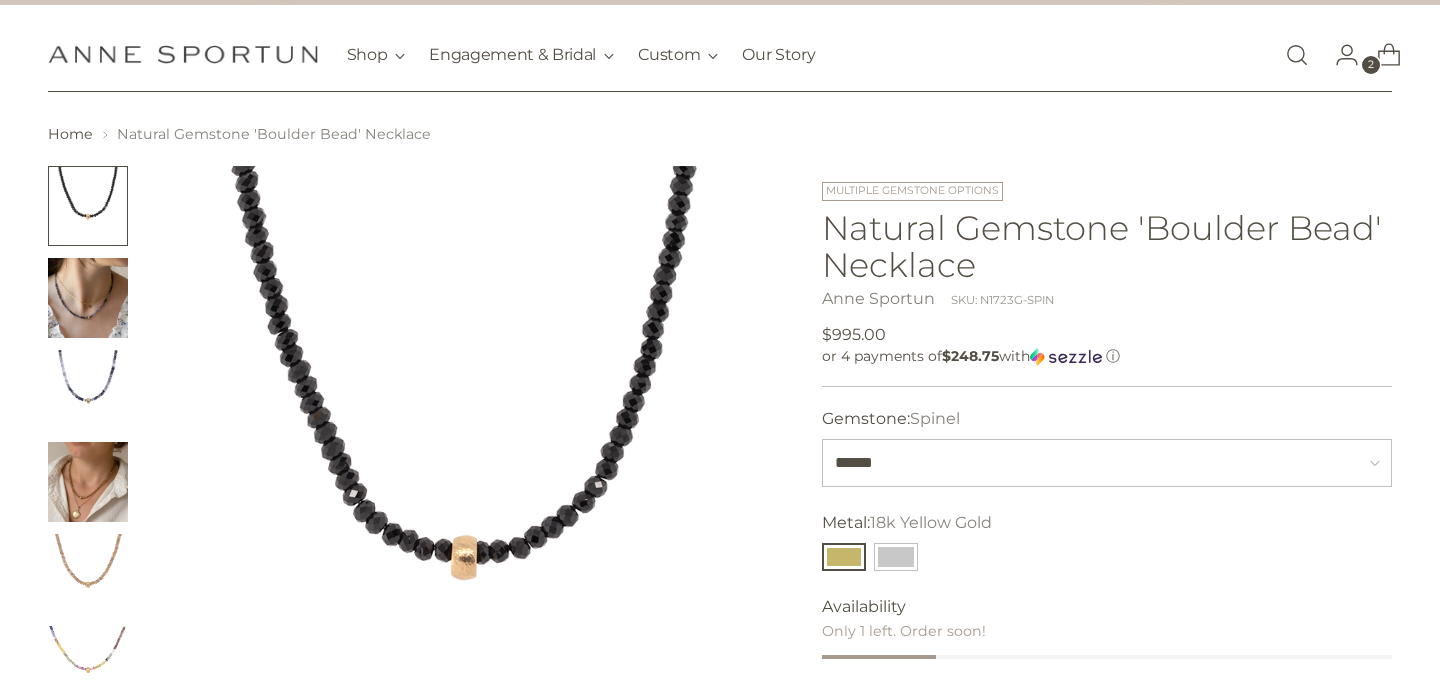 scroll, scrollTop: 32, scrollLeft: 0, axis: vertical 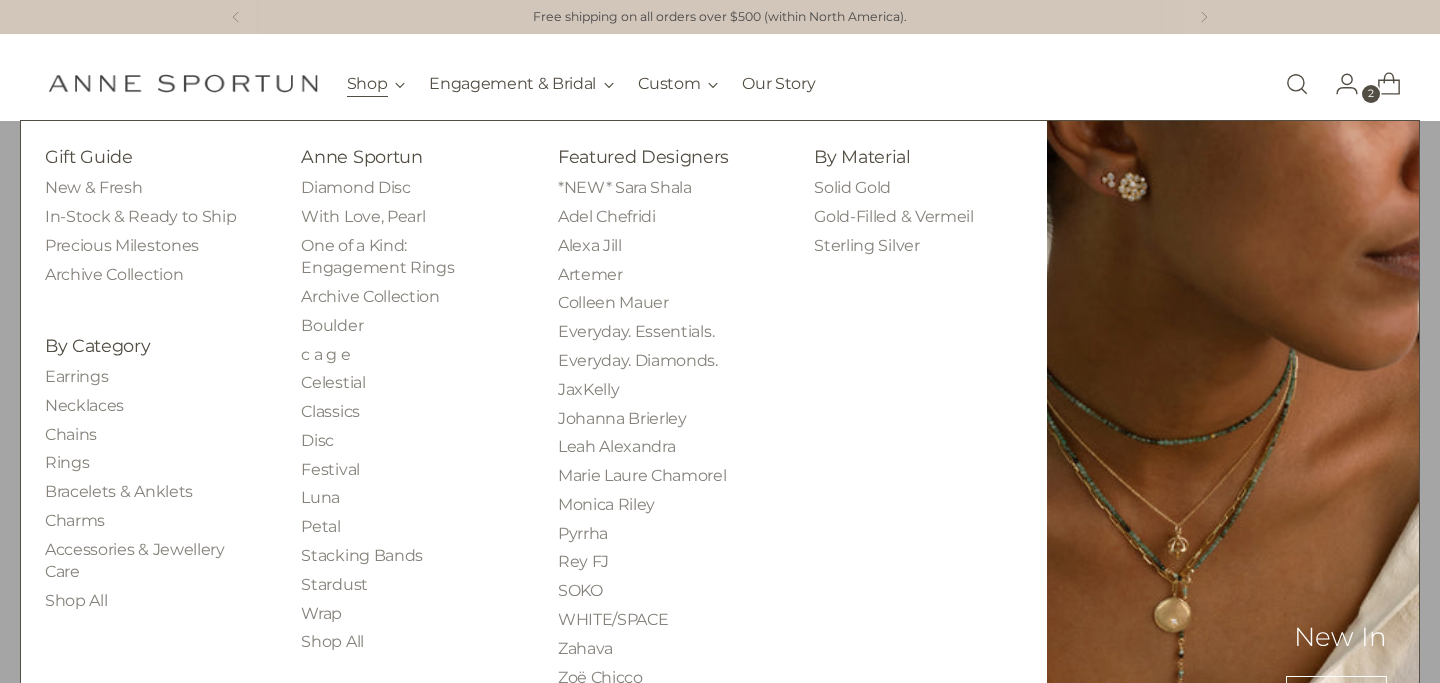 click on "Shop" at bounding box center [376, 84] 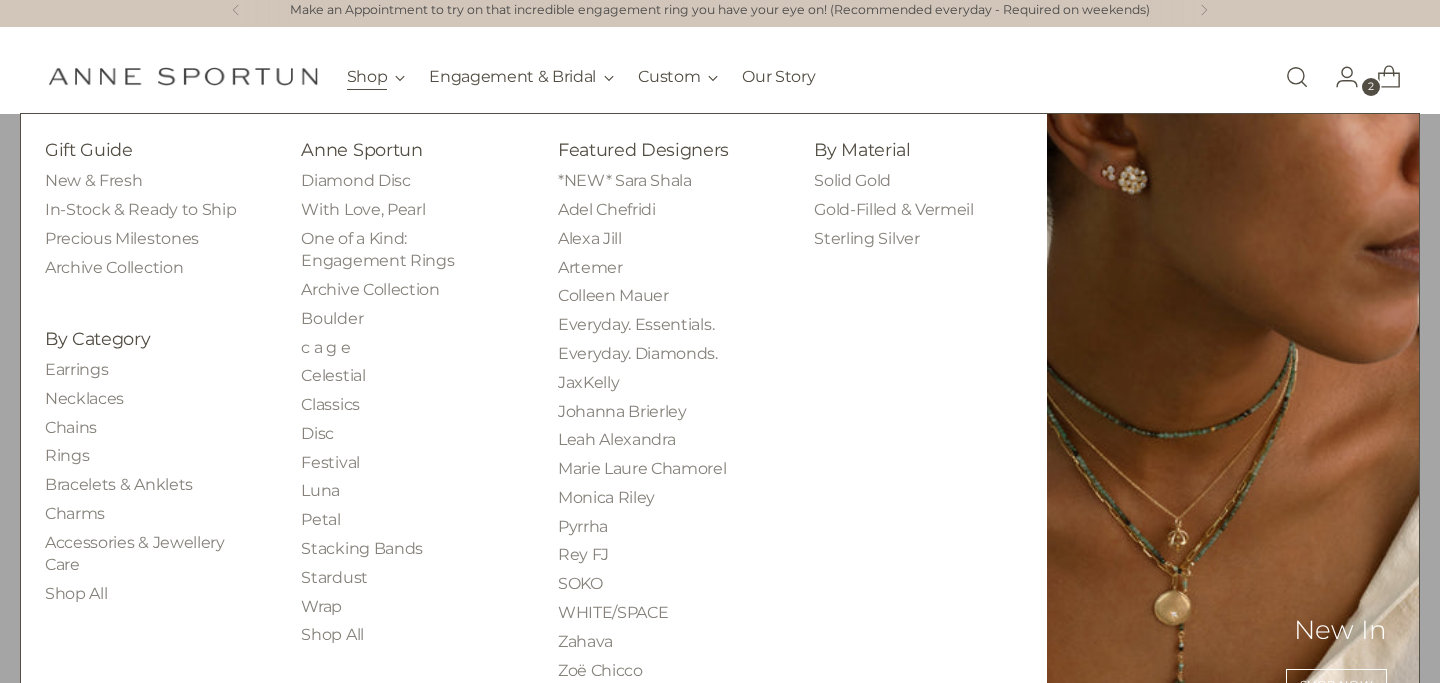 scroll, scrollTop: 10, scrollLeft: 0, axis: vertical 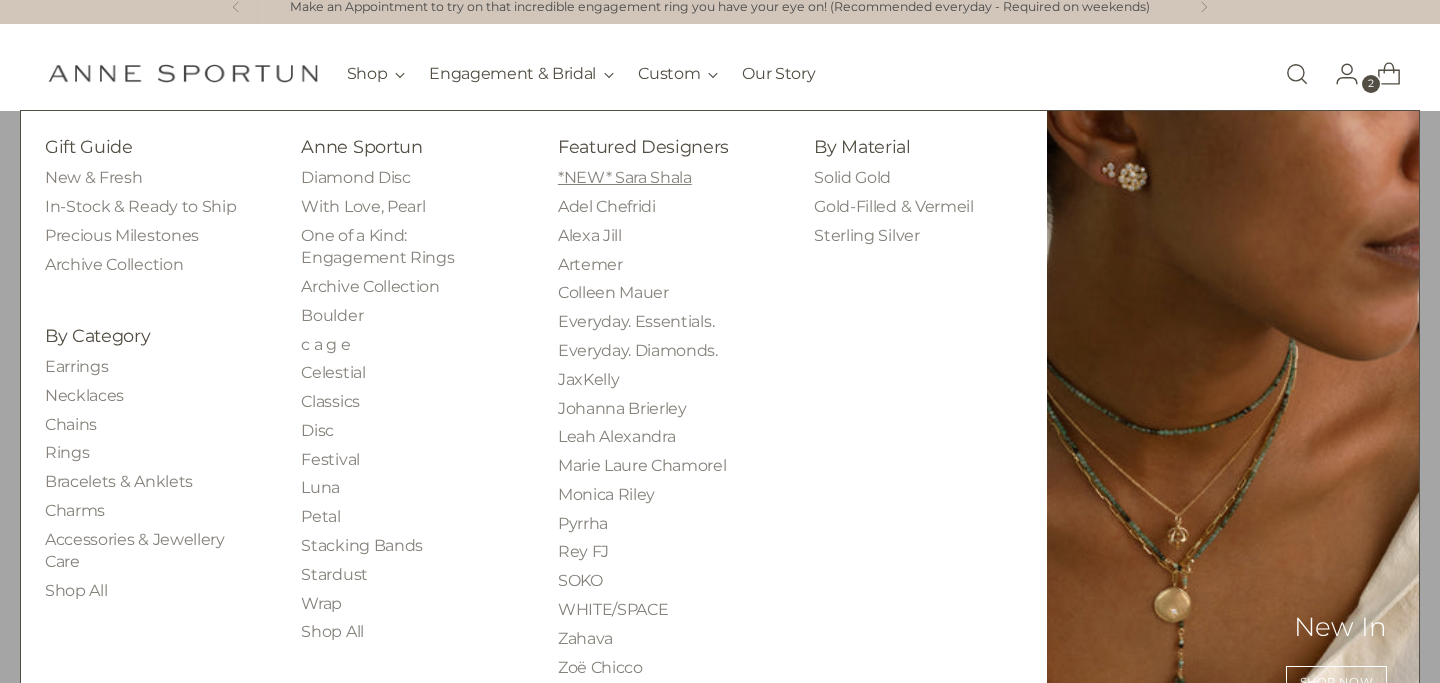 click on "*NEW* Sara Shala" at bounding box center (625, 177) 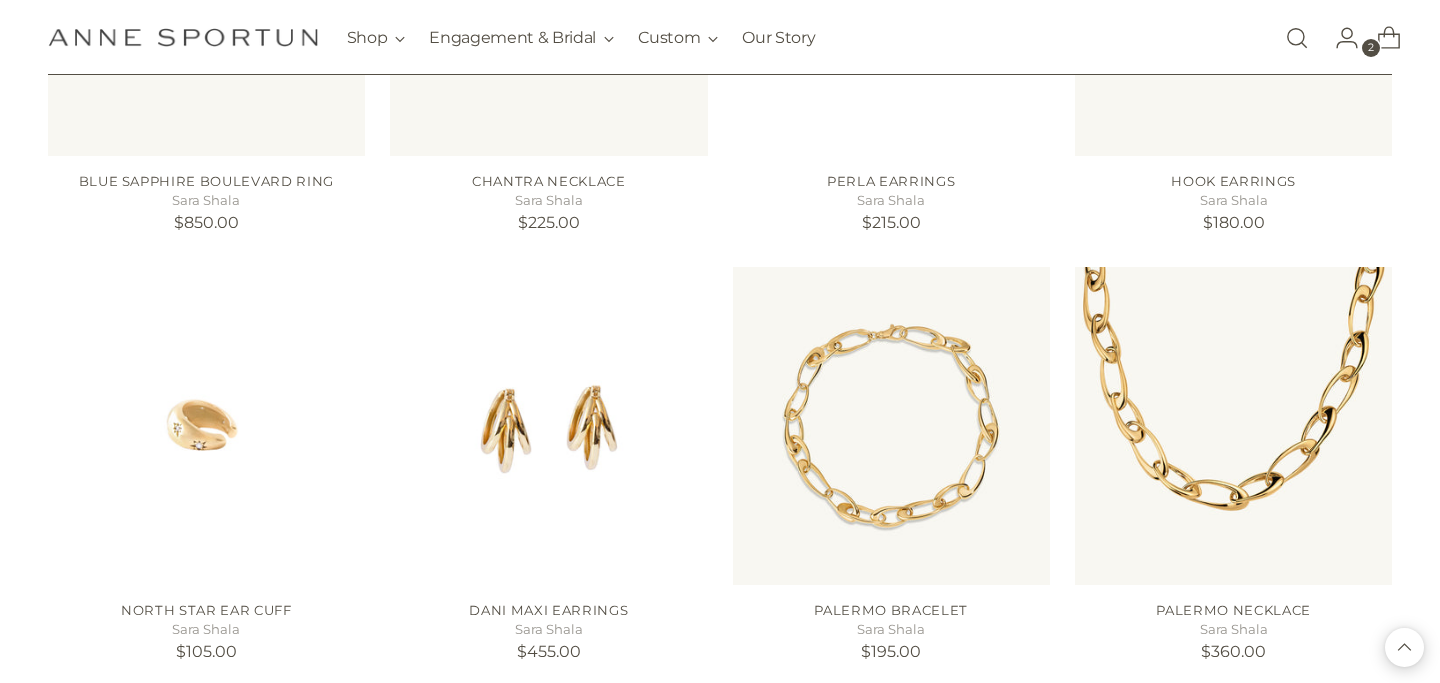 scroll, scrollTop: 470, scrollLeft: 0, axis: vertical 